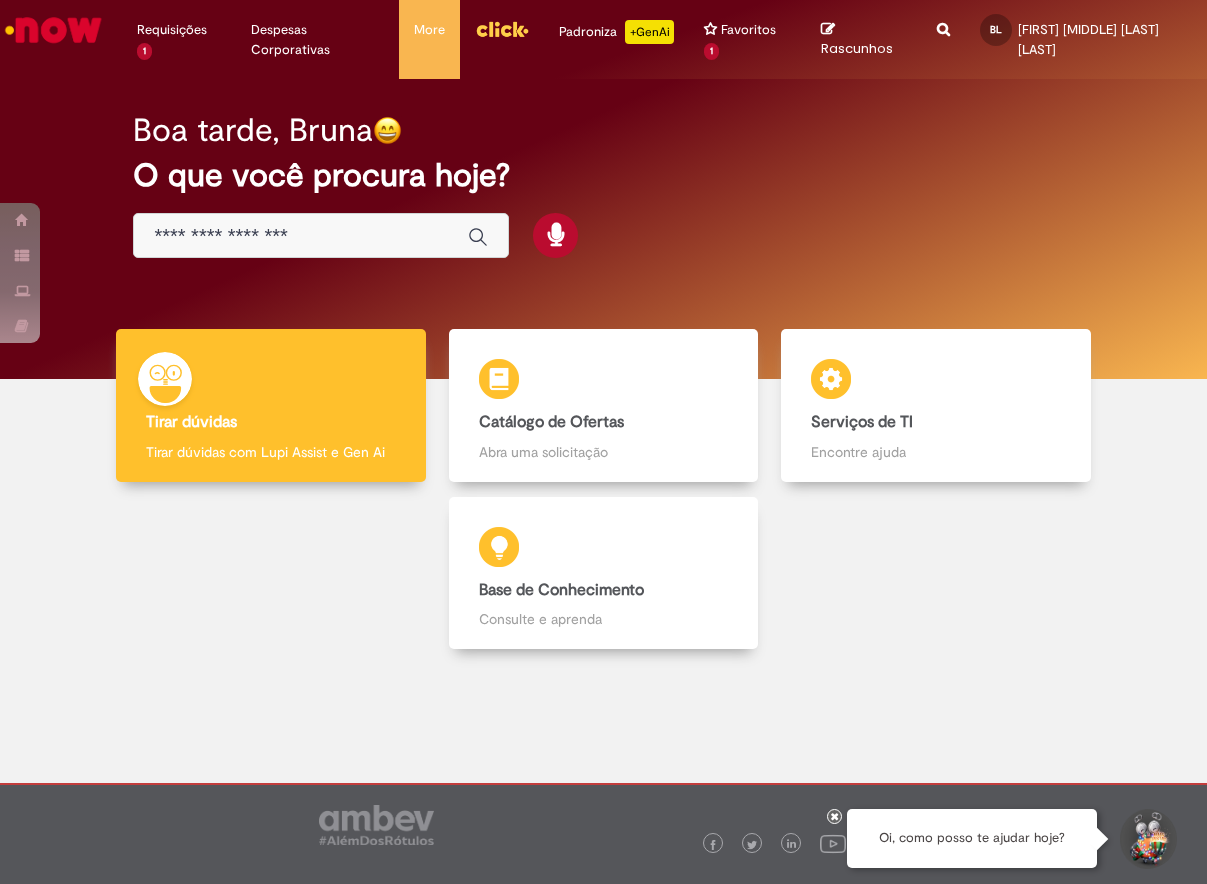 scroll, scrollTop: 0, scrollLeft: 0, axis: both 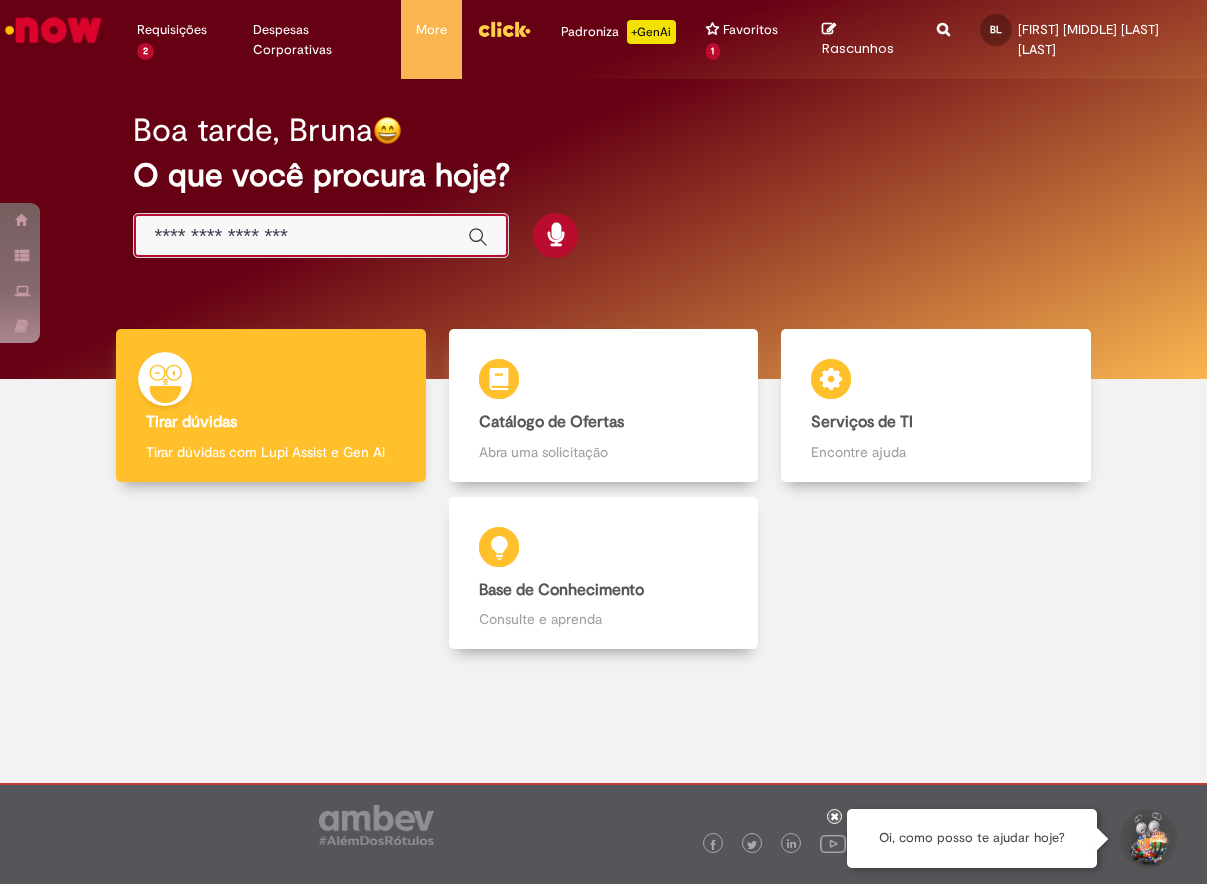 click at bounding box center [301, 236] 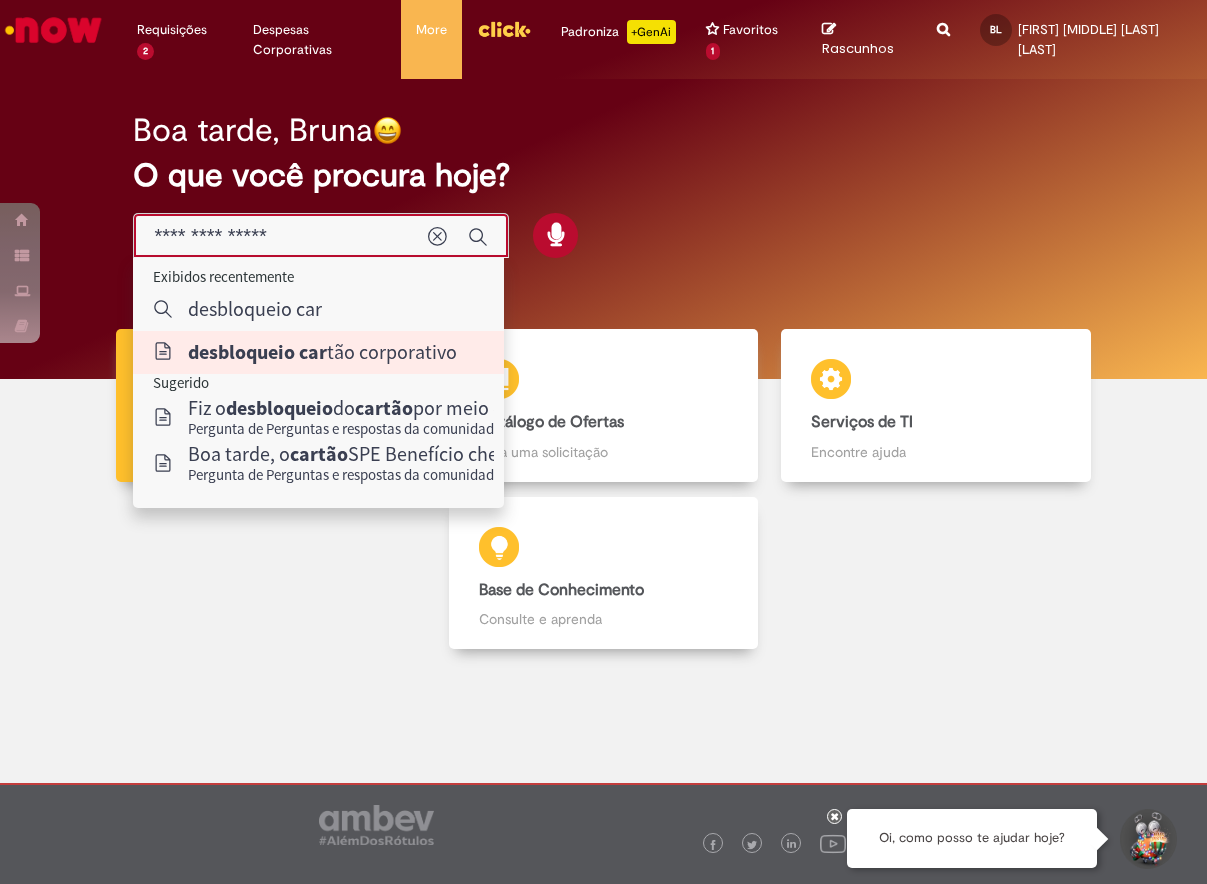 type on "**********" 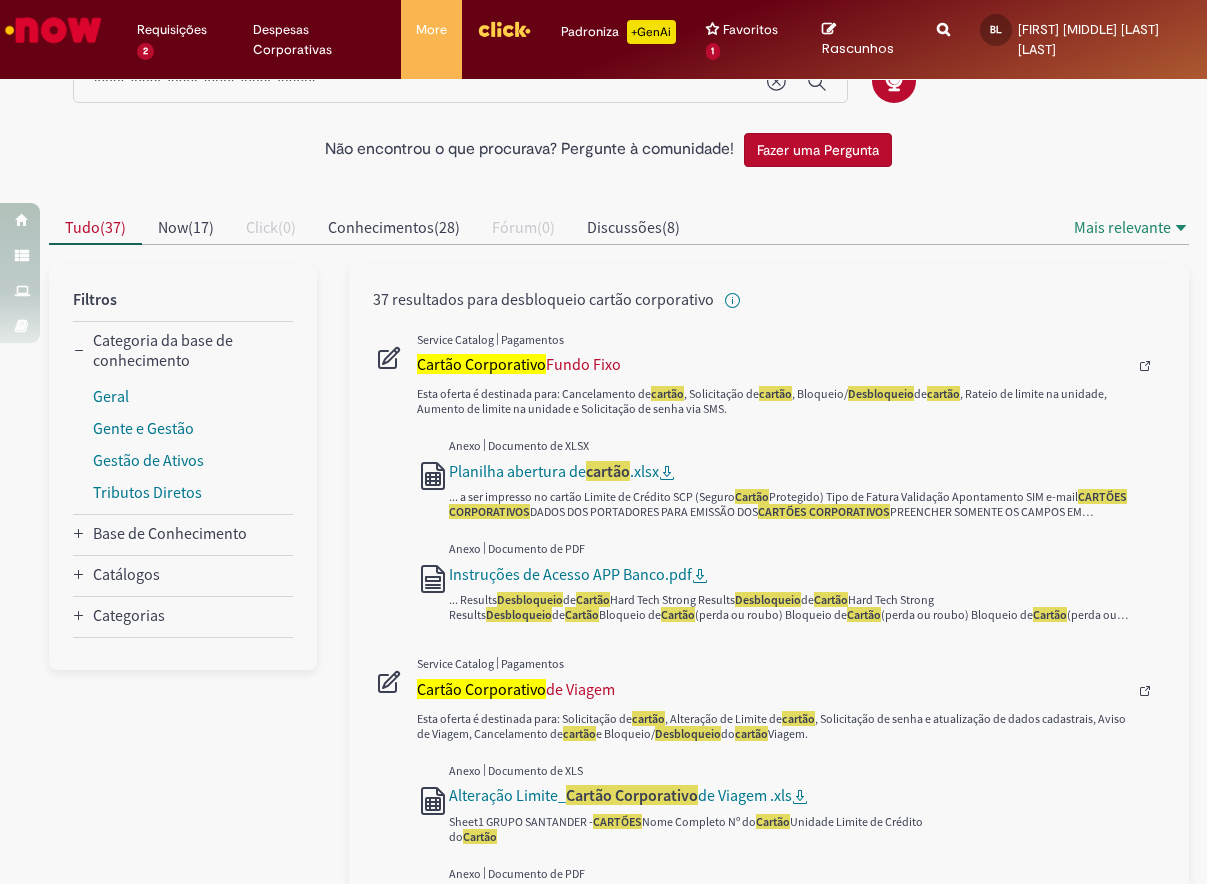 scroll, scrollTop: 100, scrollLeft: 0, axis: vertical 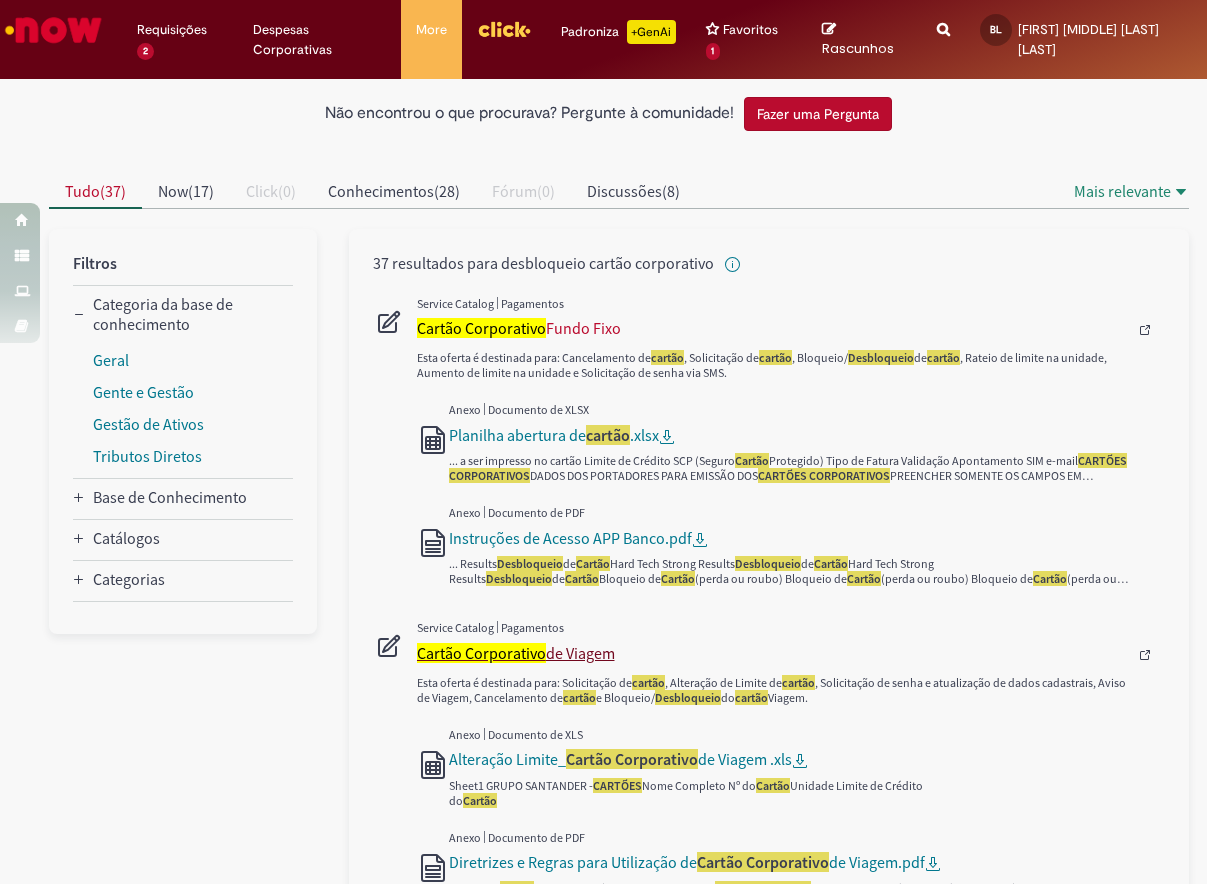 click on "Cartão Corporativo" at bounding box center [481, 653] 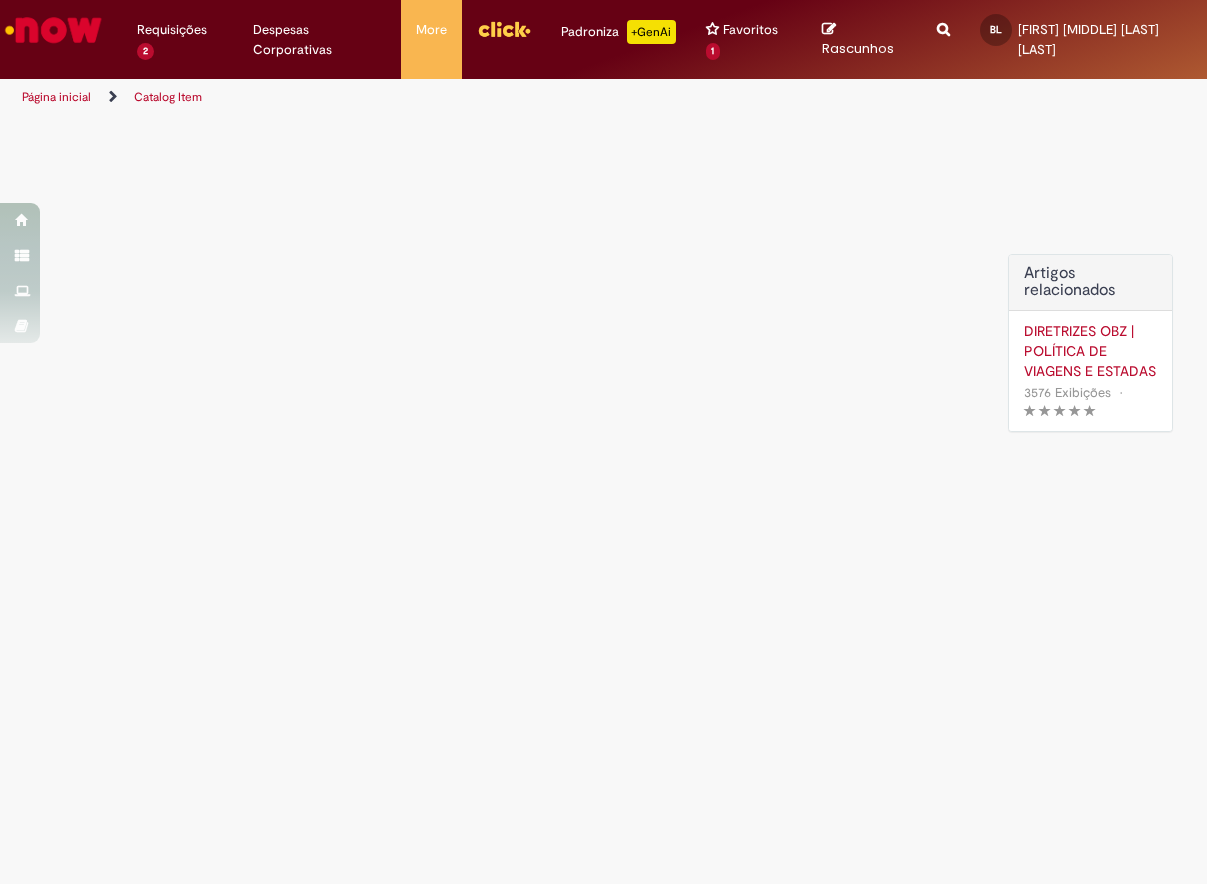 scroll, scrollTop: 0, scrollLeft: 0, axis: both 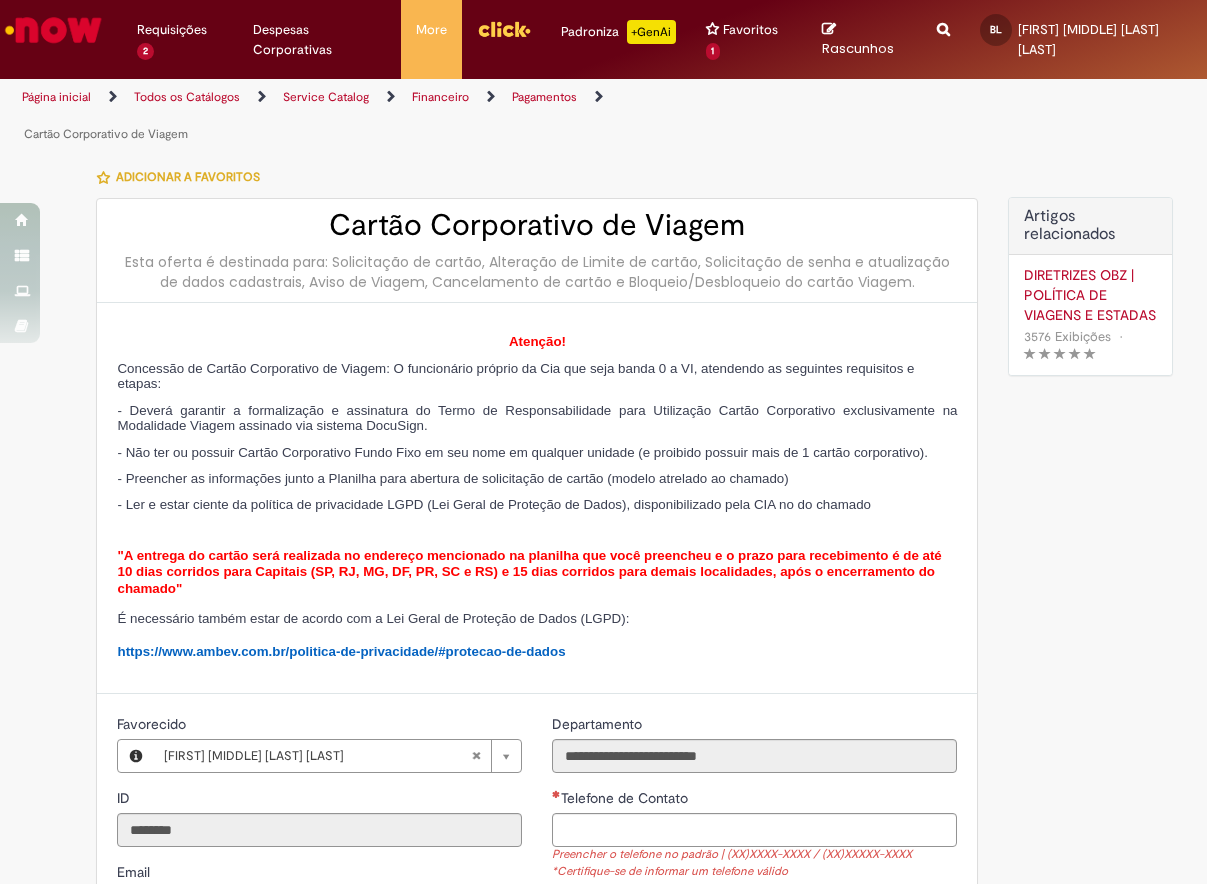 type on "**********" 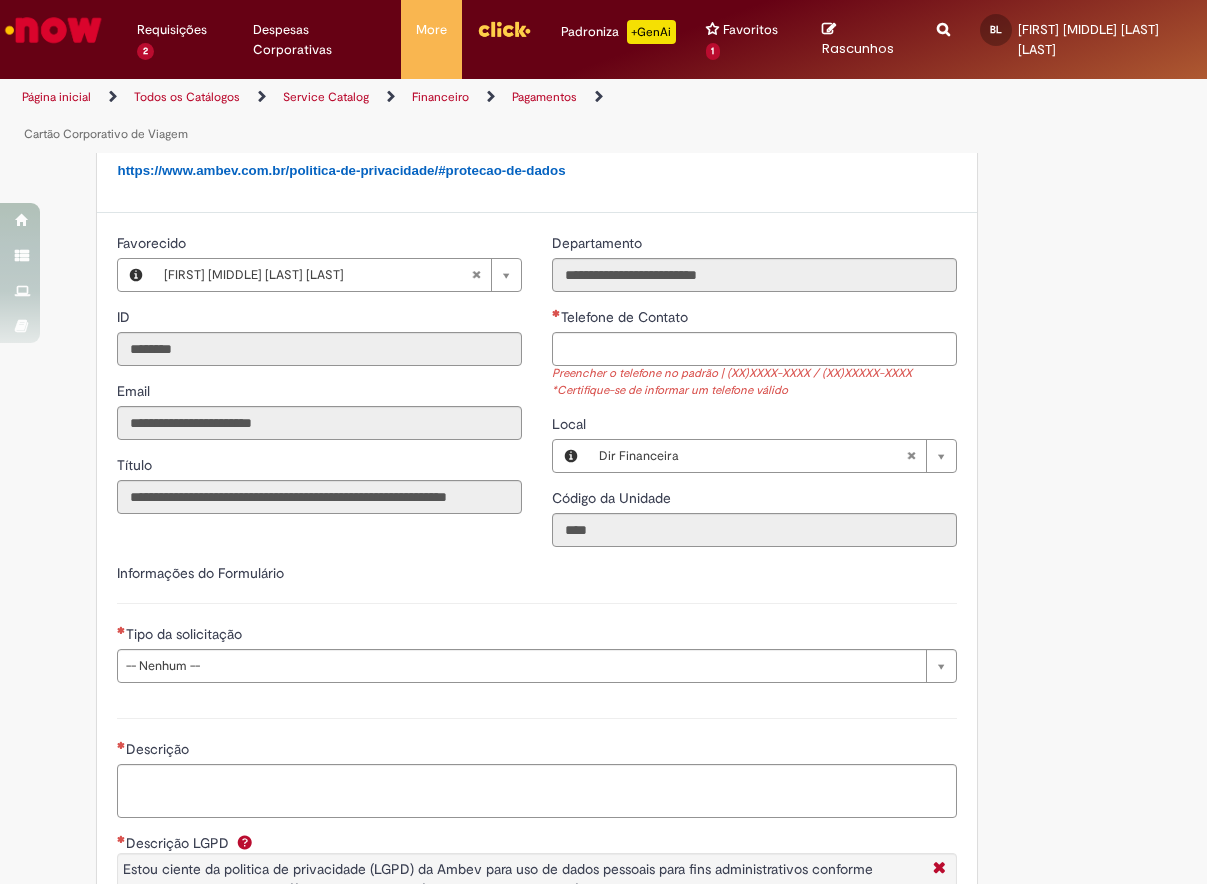 scroll, scrollTop: 600, scrollLeft: 0, axis: vertical 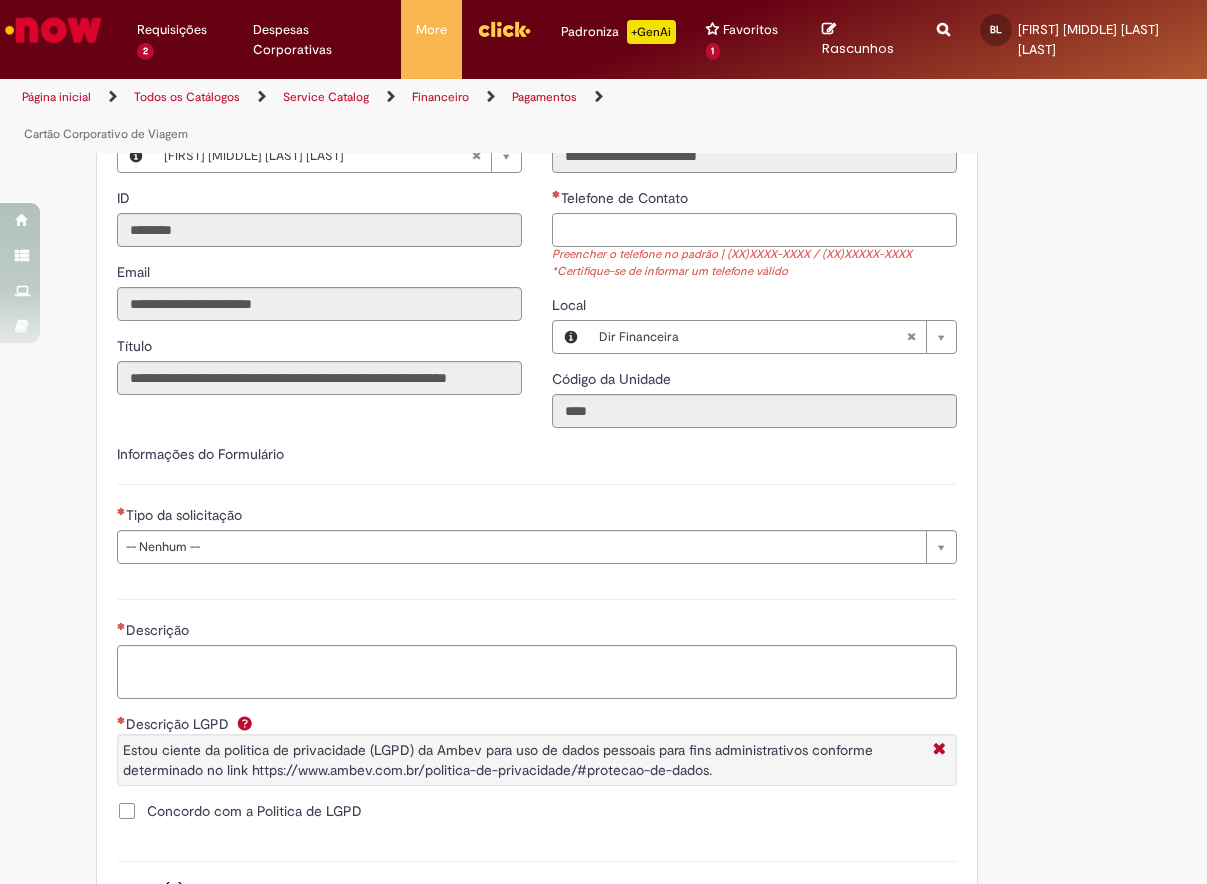 click on "Telefone de Contato" at bounding box center [754, 230] 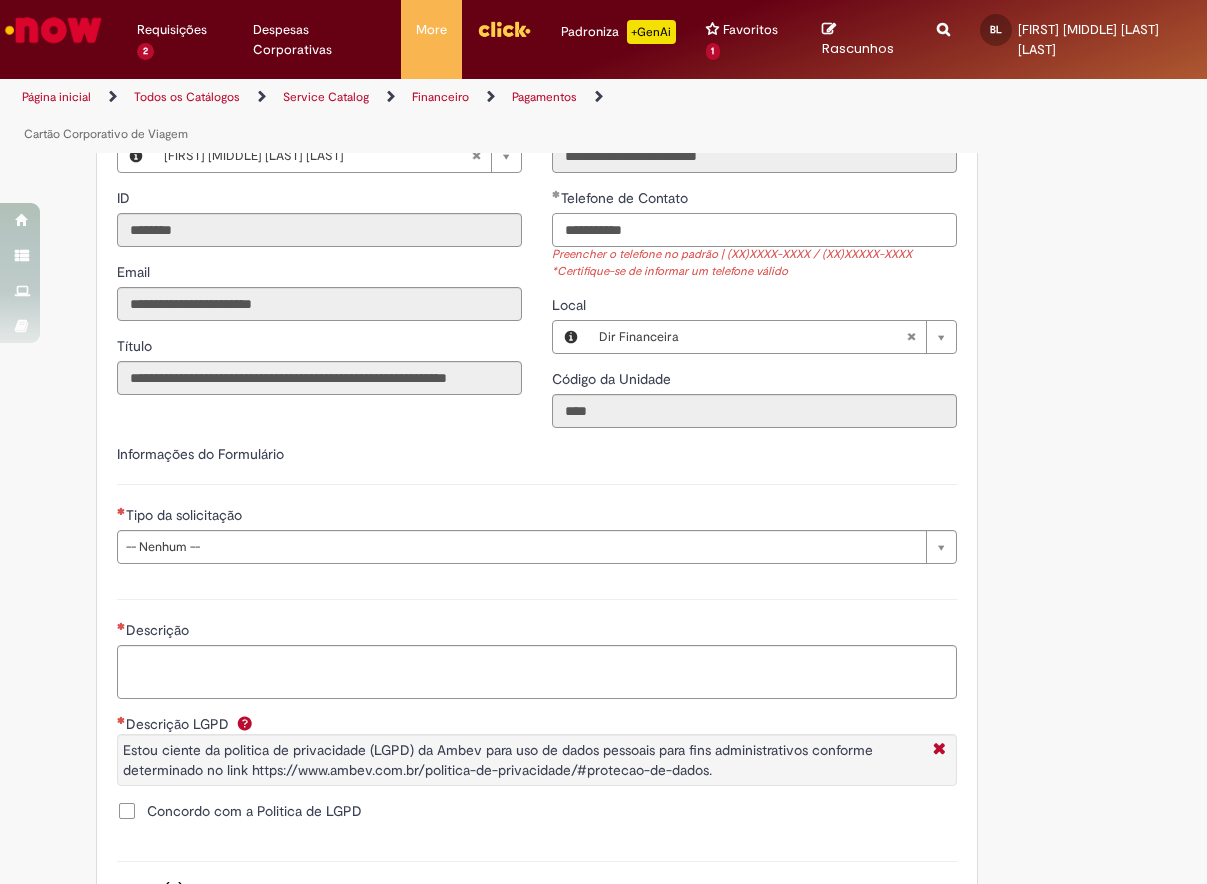 click on "**********" at bounding box center [754, 230] 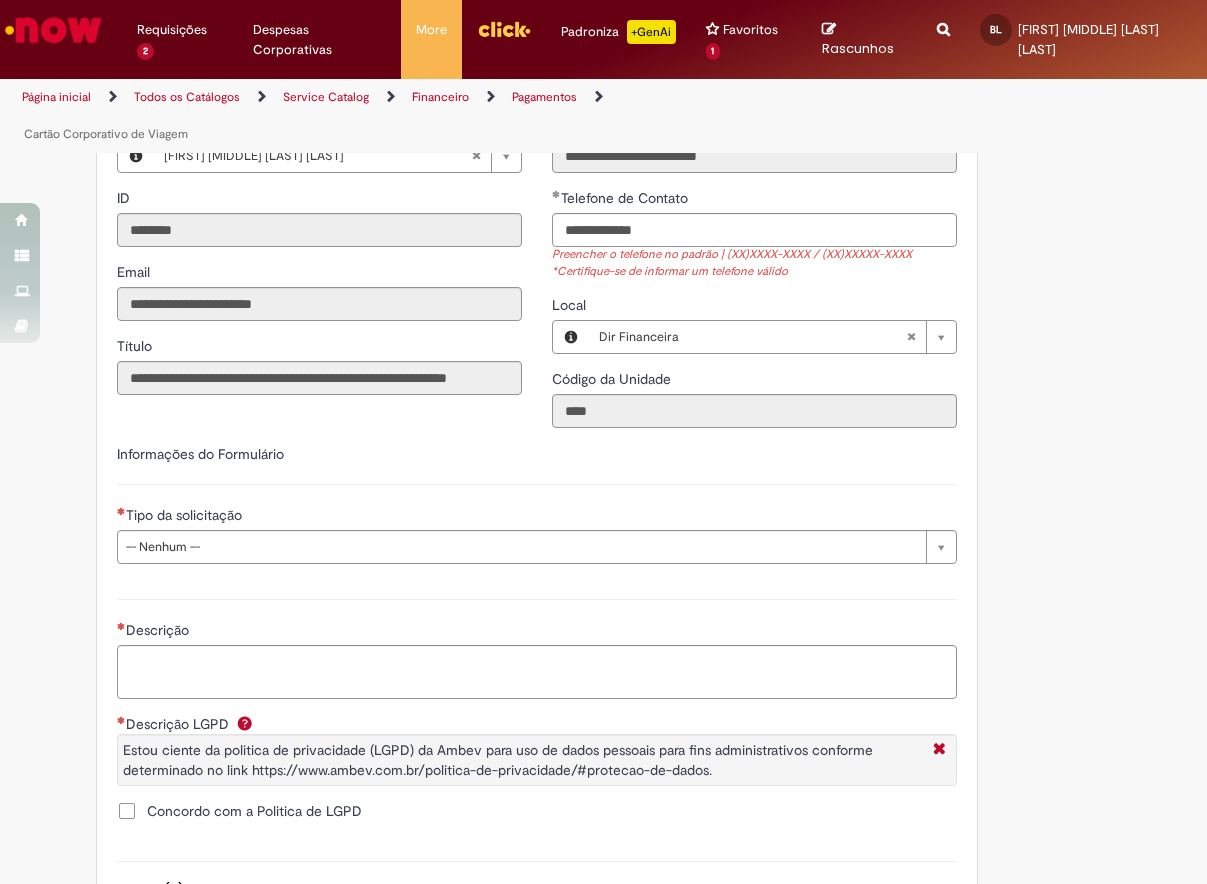 type on "**********" 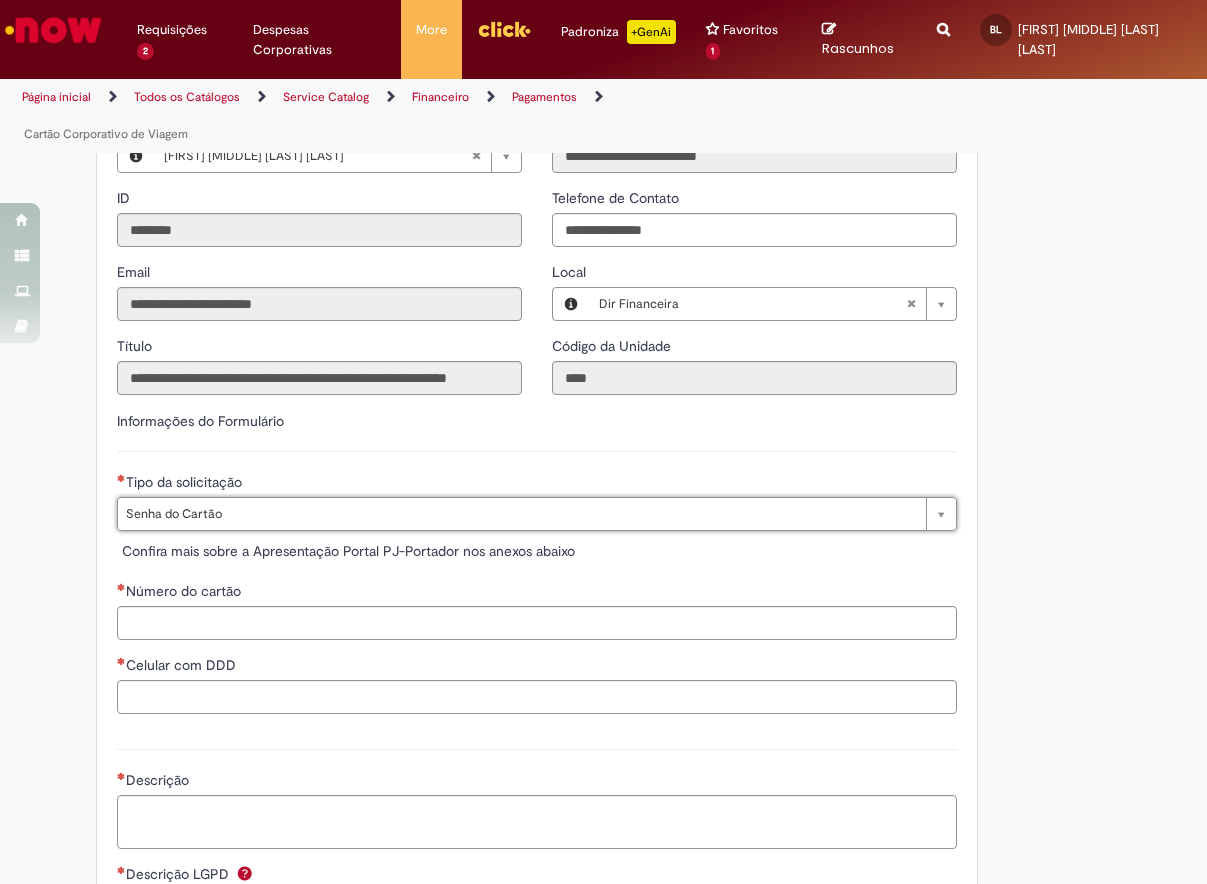 type on "**********" 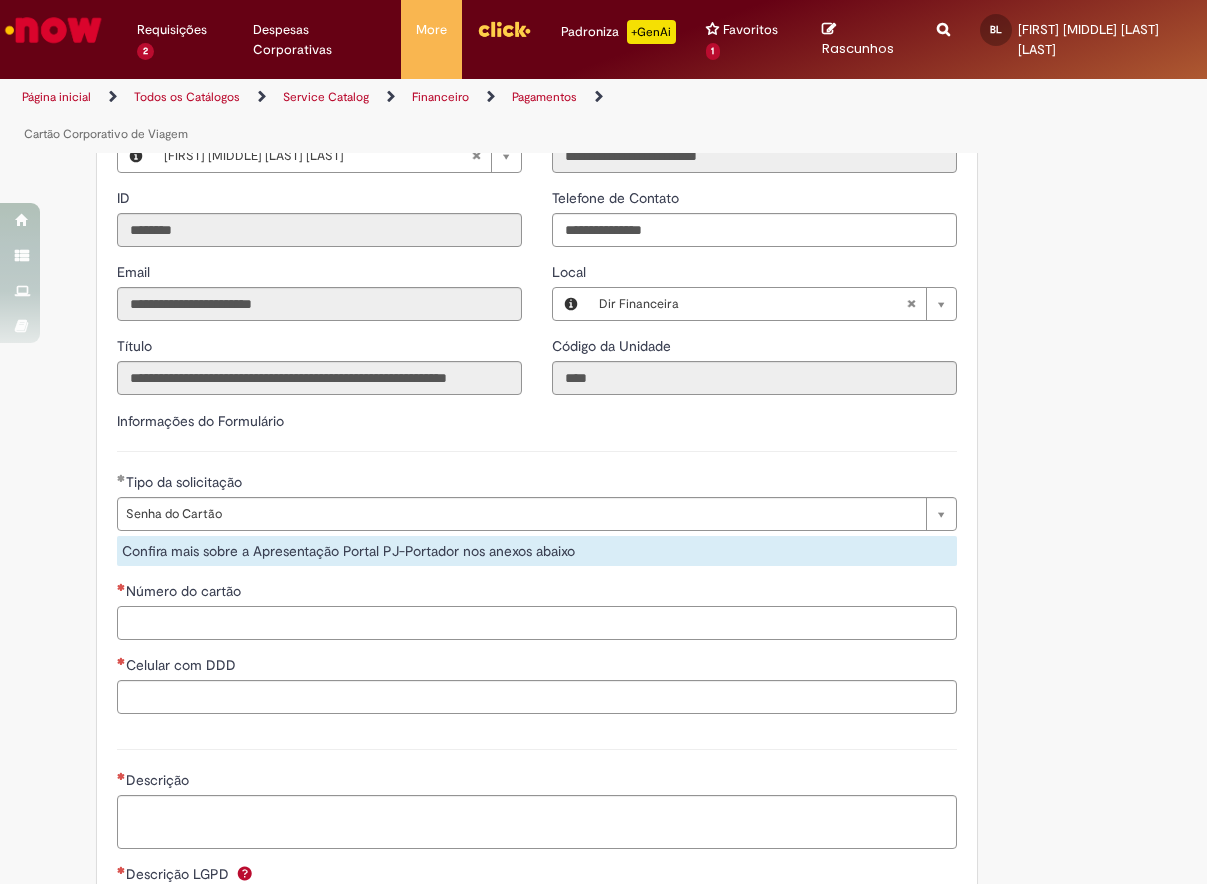 click on "Número do cartão" at bounding box center [537, 623] 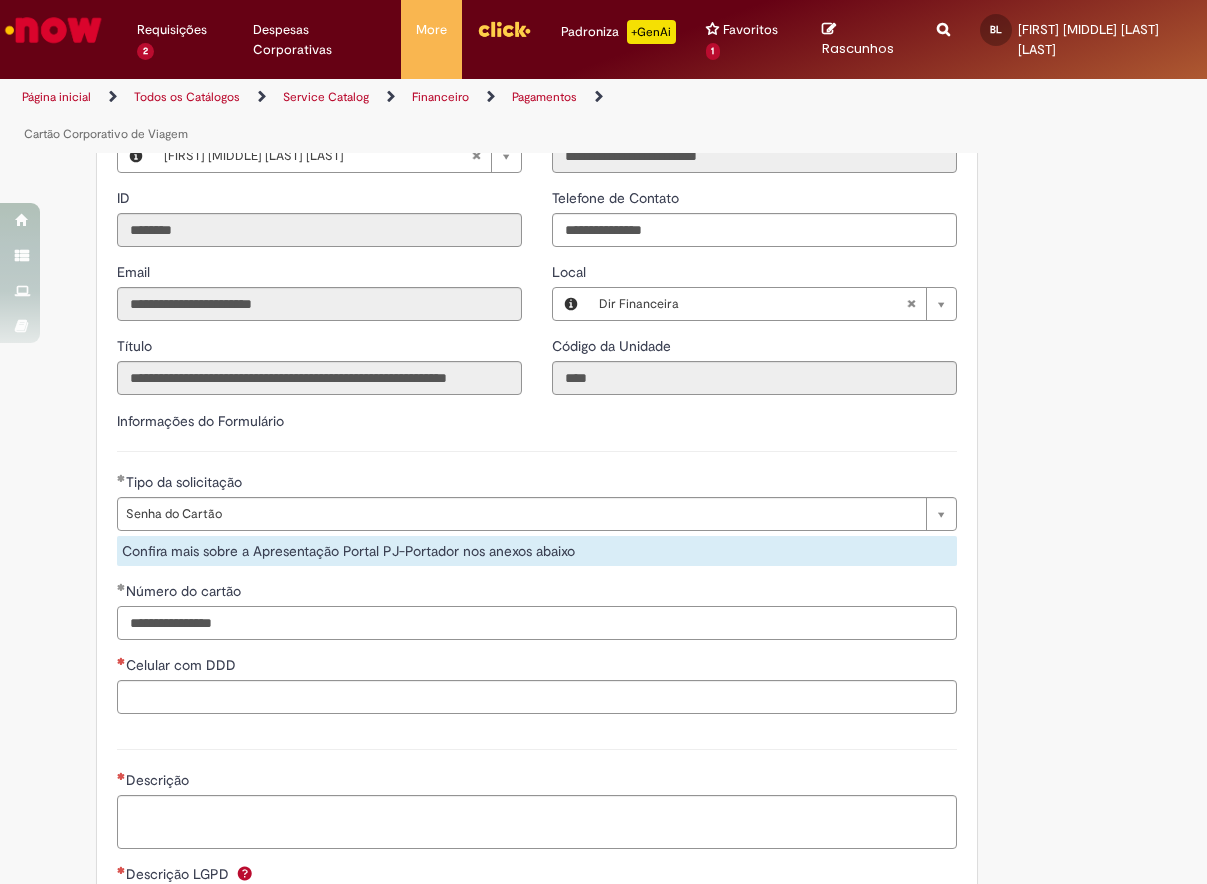 type on "**********" 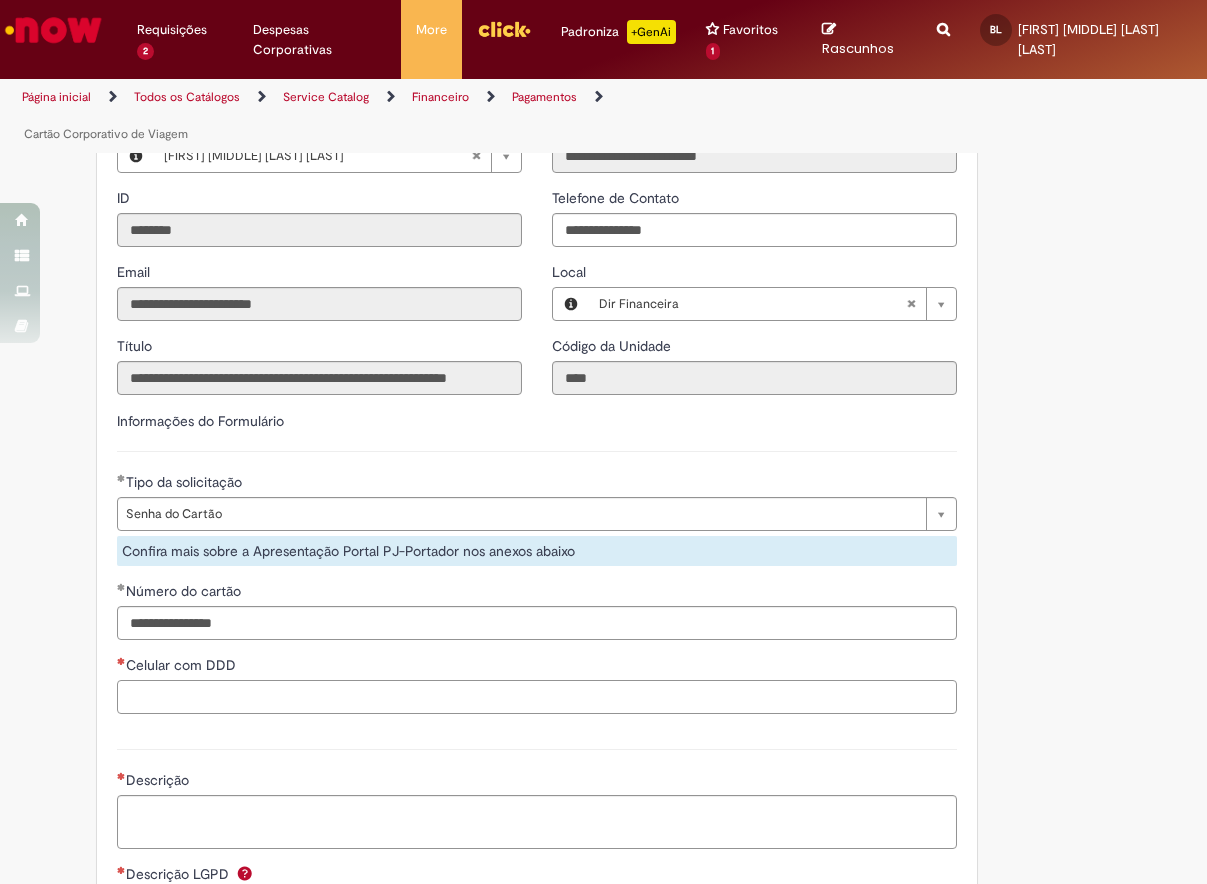 click on "Celular com DDD" at bounding box center [537, 697] 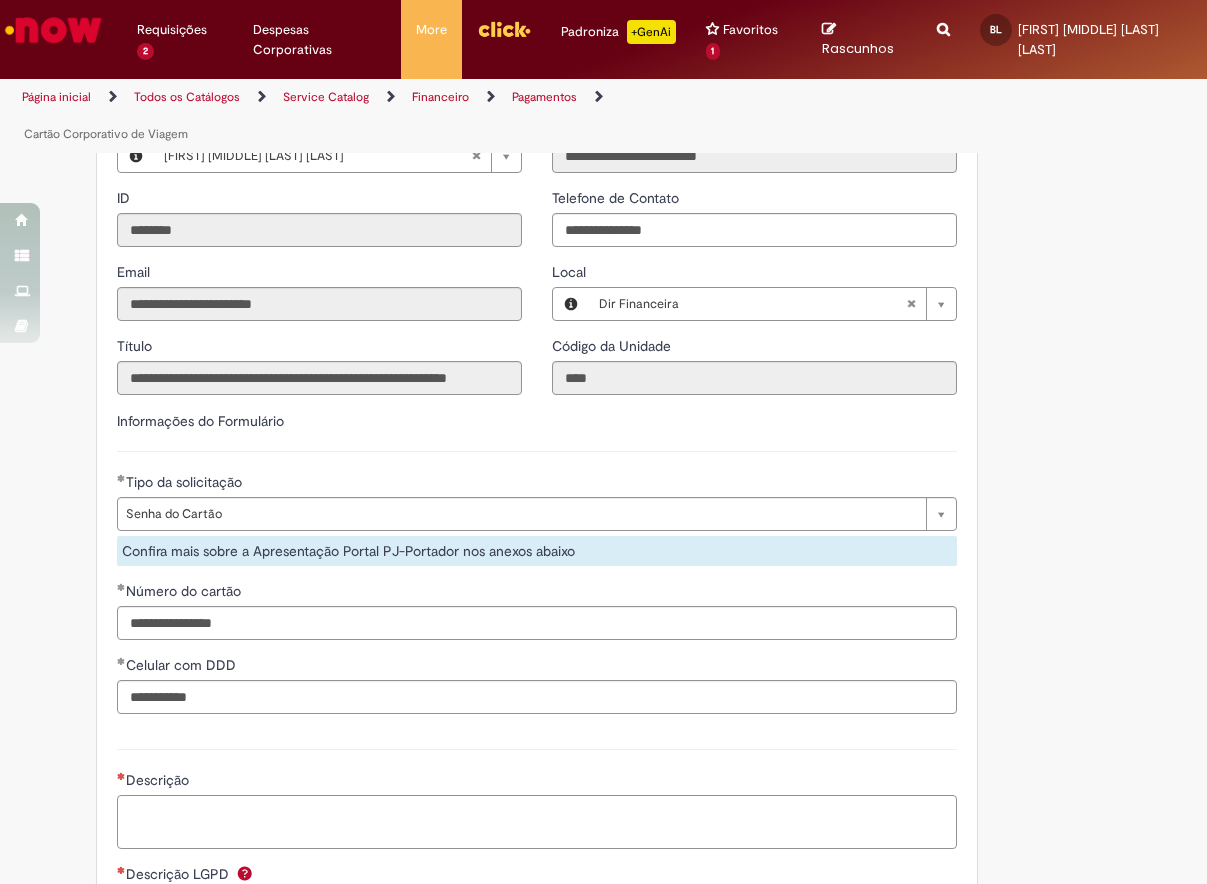 click on "Descrição" at bounding box center [537, 822] 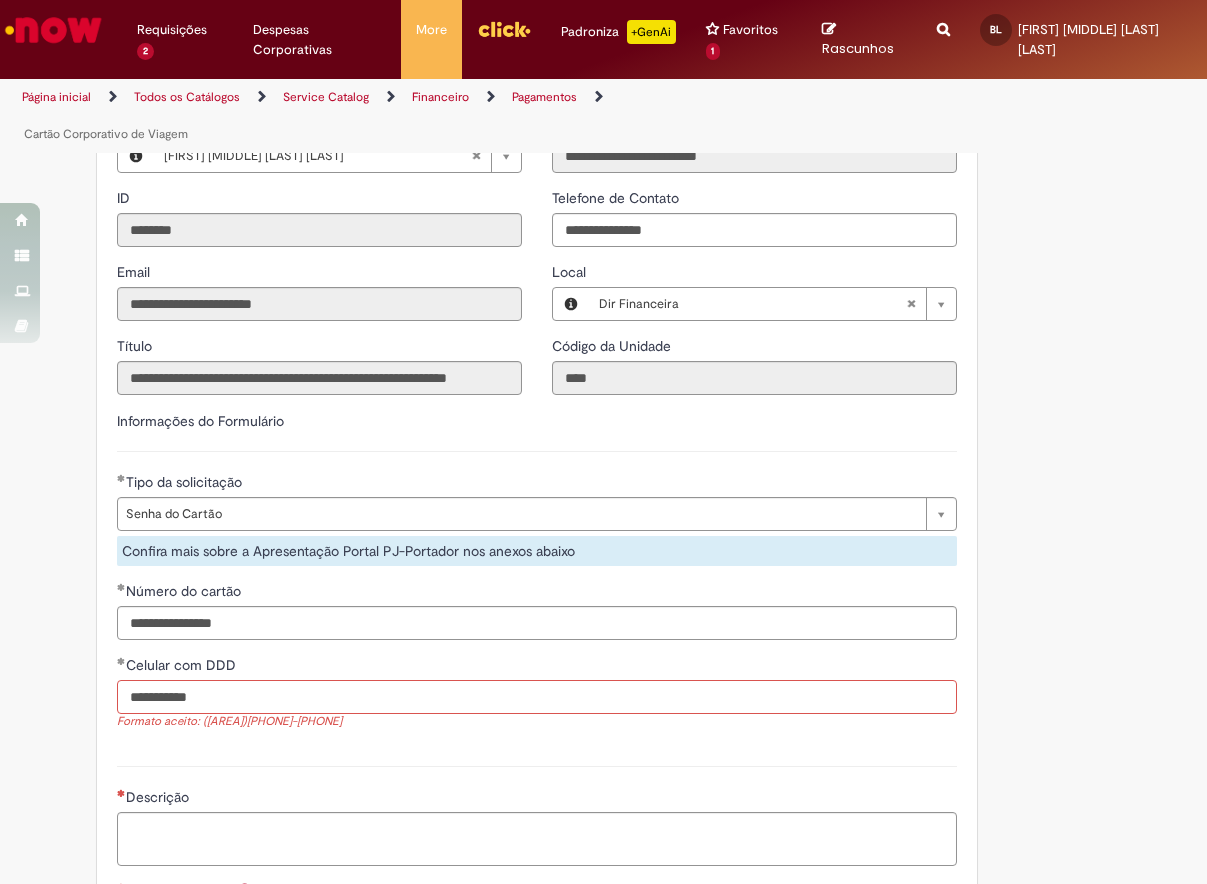 click on "**********" at bounding box center [537, 697] 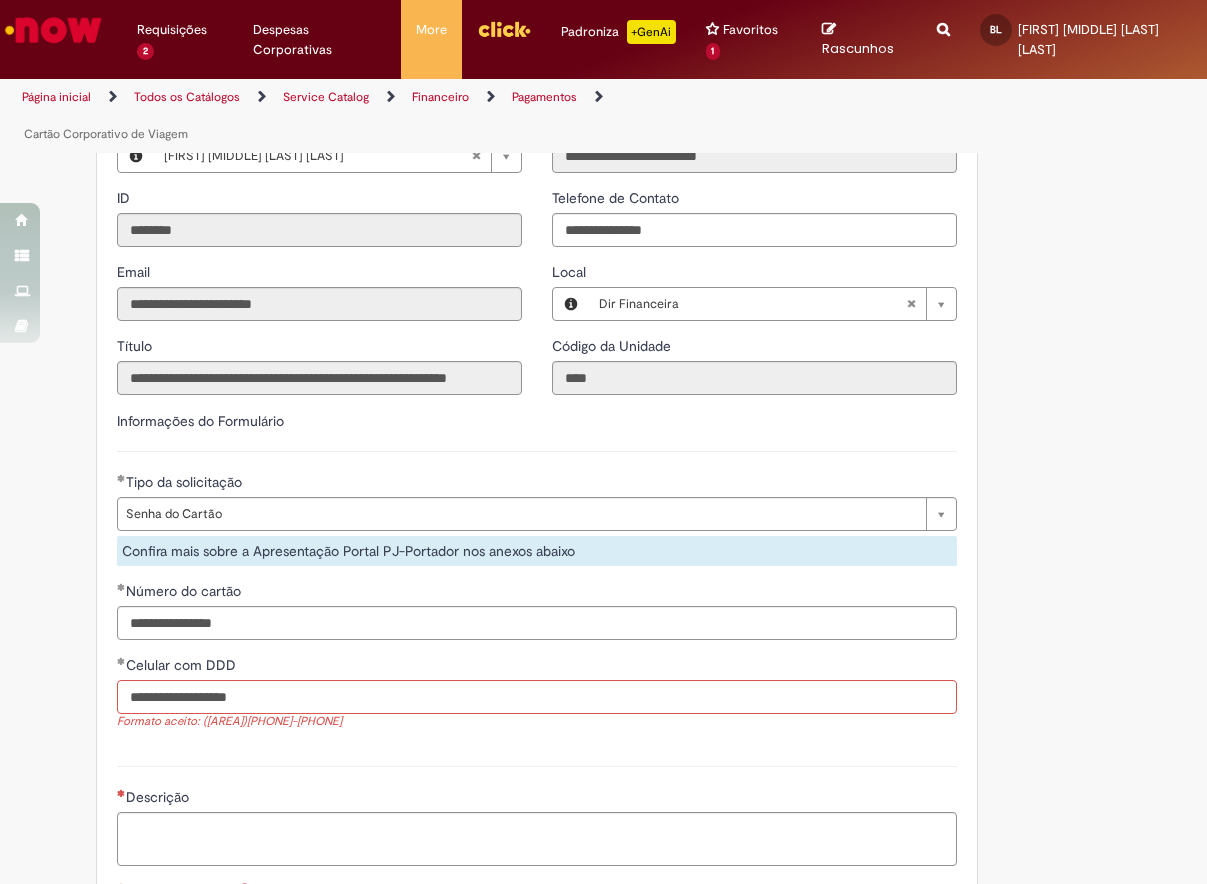 type on "**********" 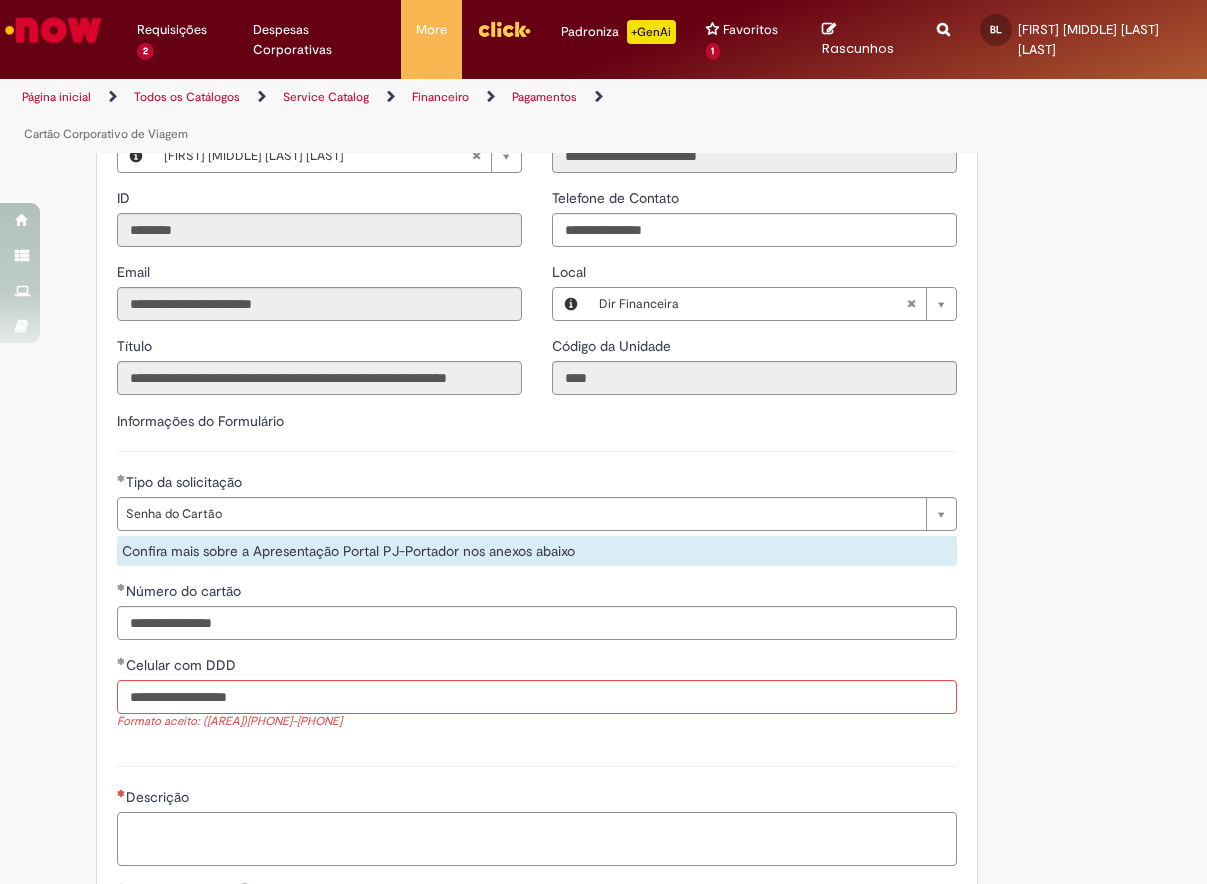 click on "Descrição" at bounding box center [537, 839] 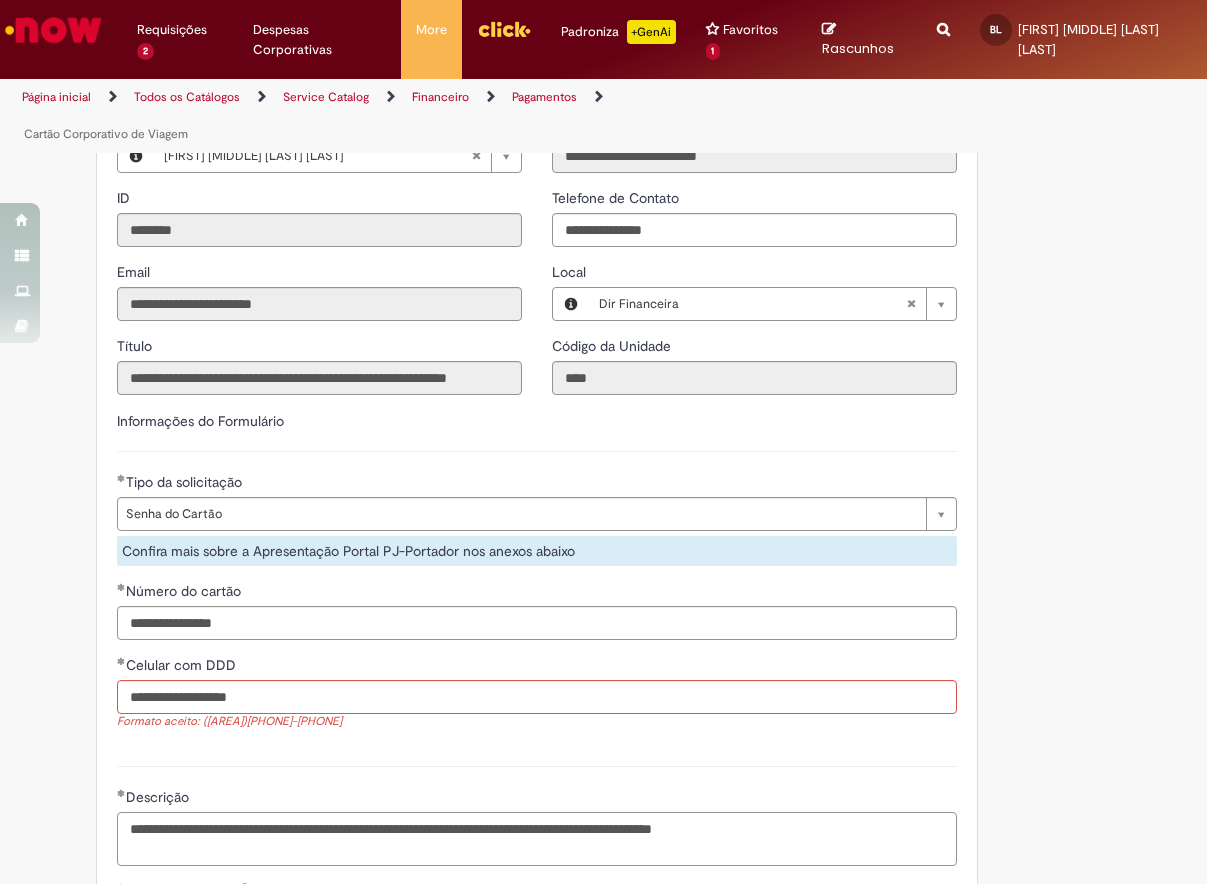 type on "**********" 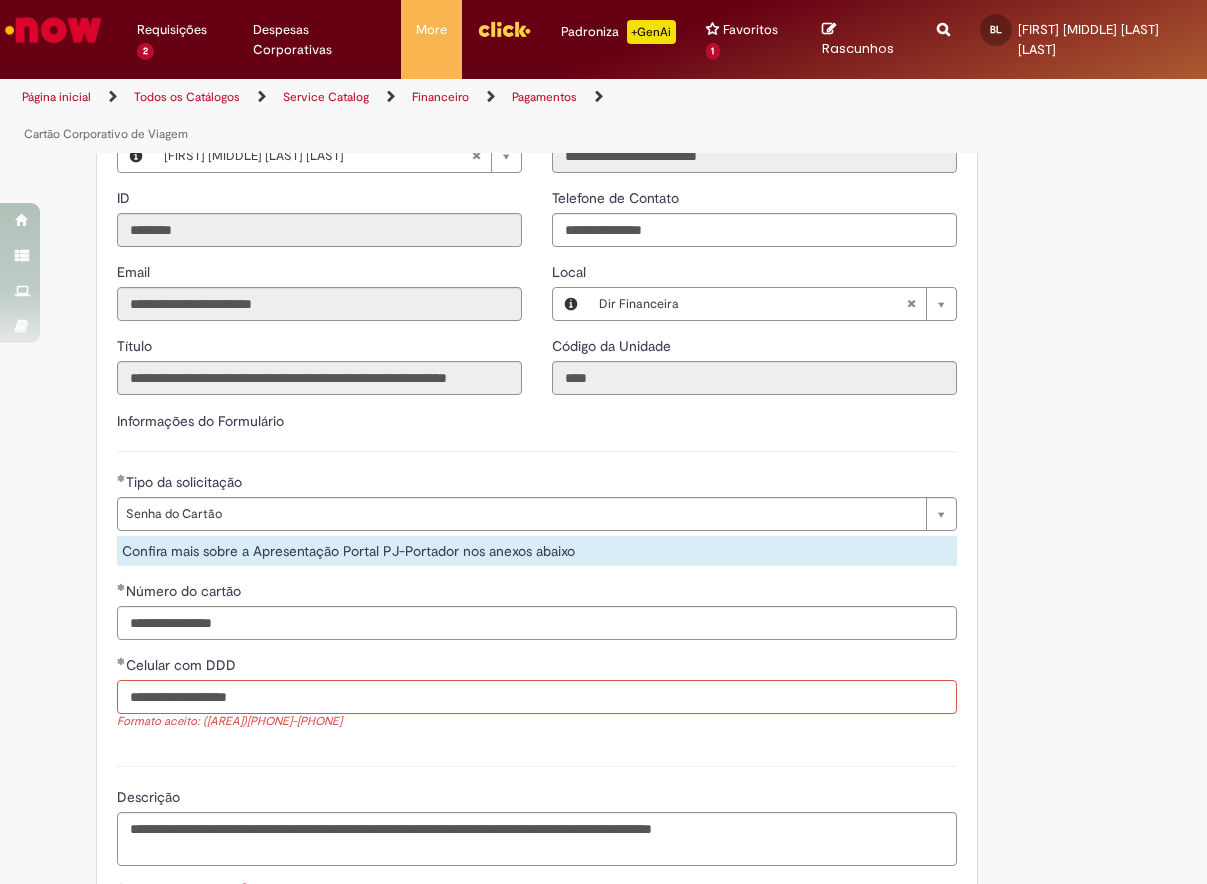 click on "**********" at bounding box center (537, 697) 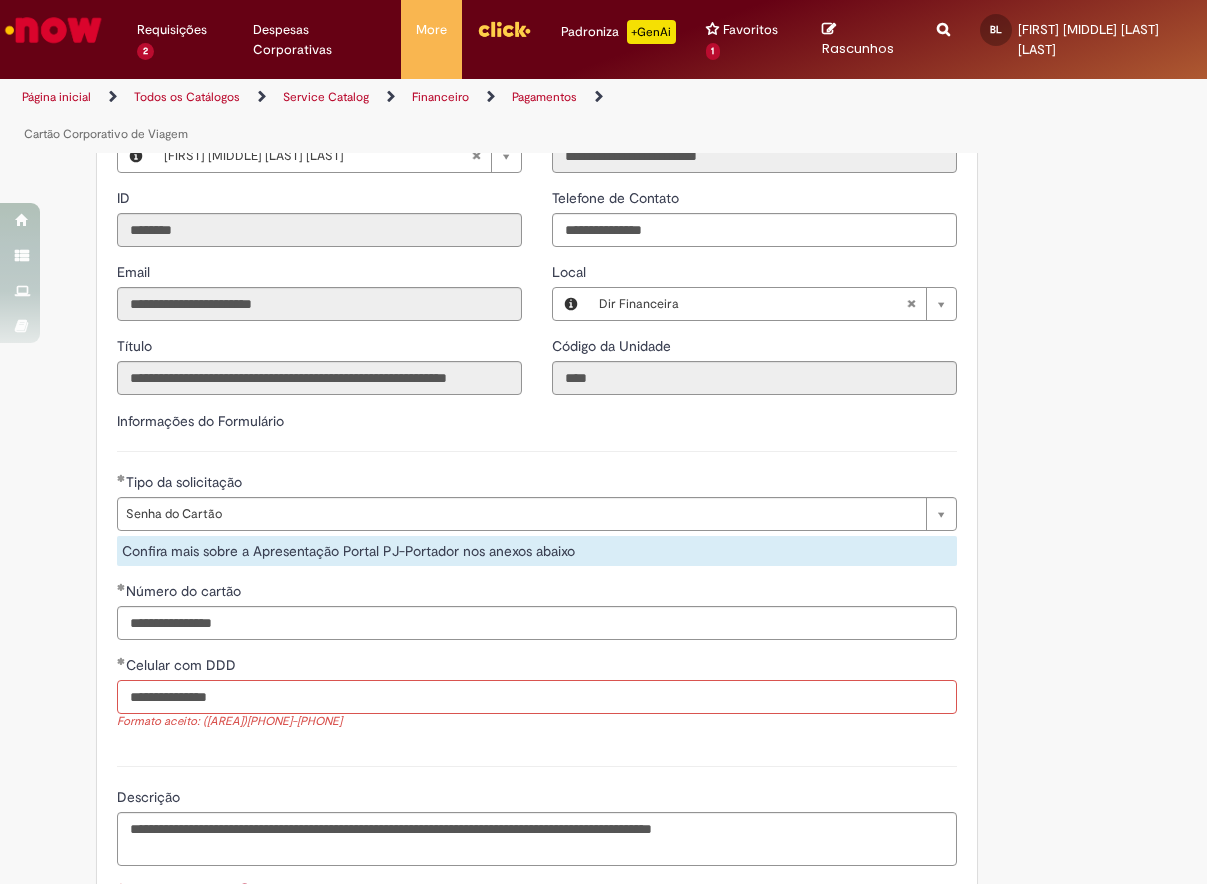 click on "**********" at bounding box center (537, 697) 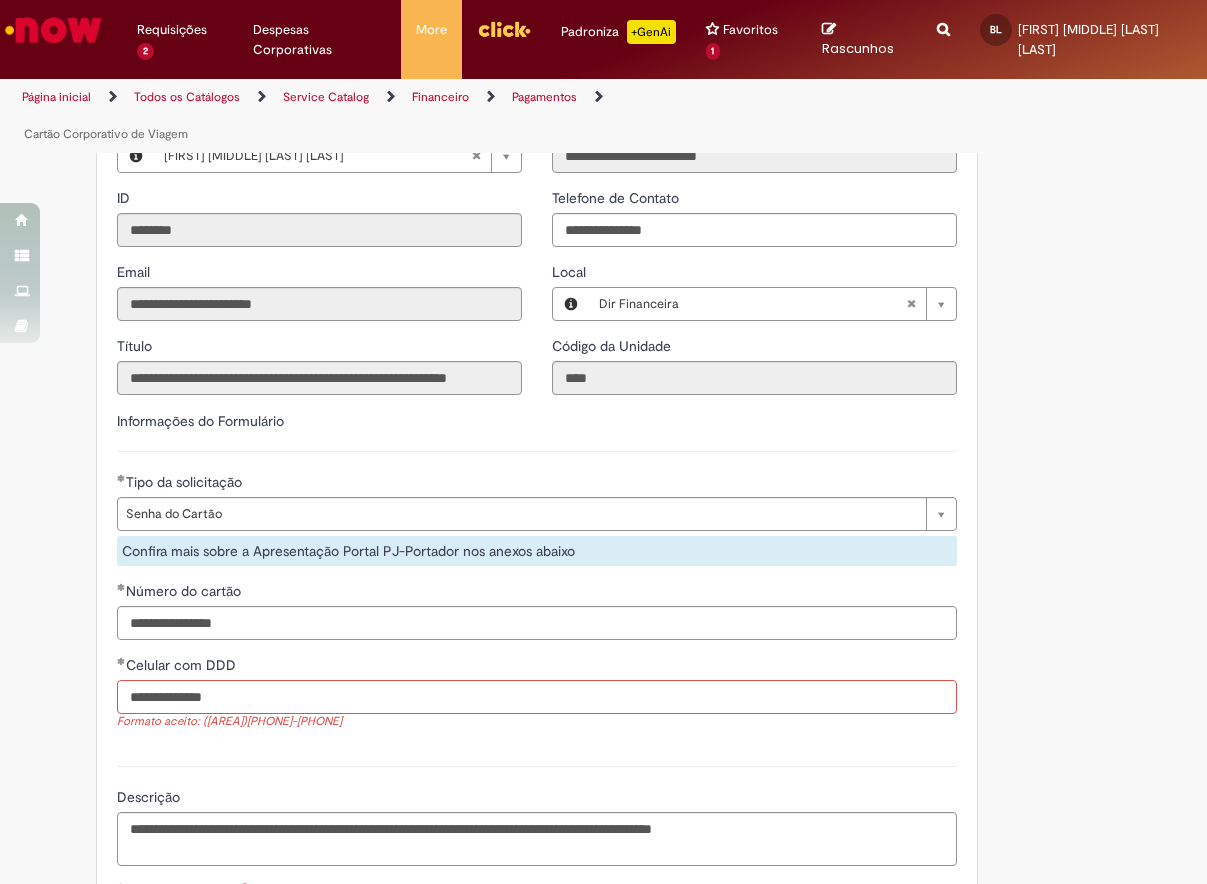 type on "**********" 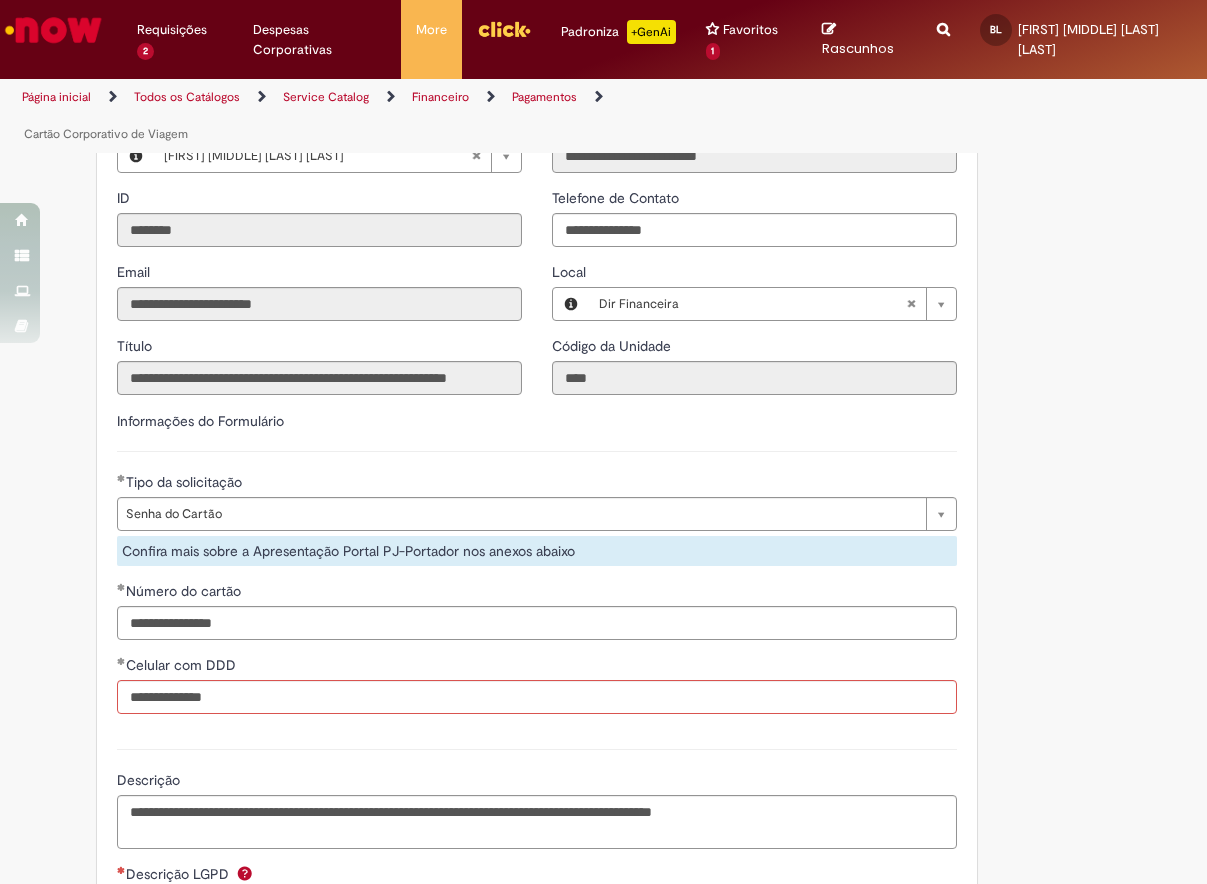 click on "**********" at bounding box center [537, 796] 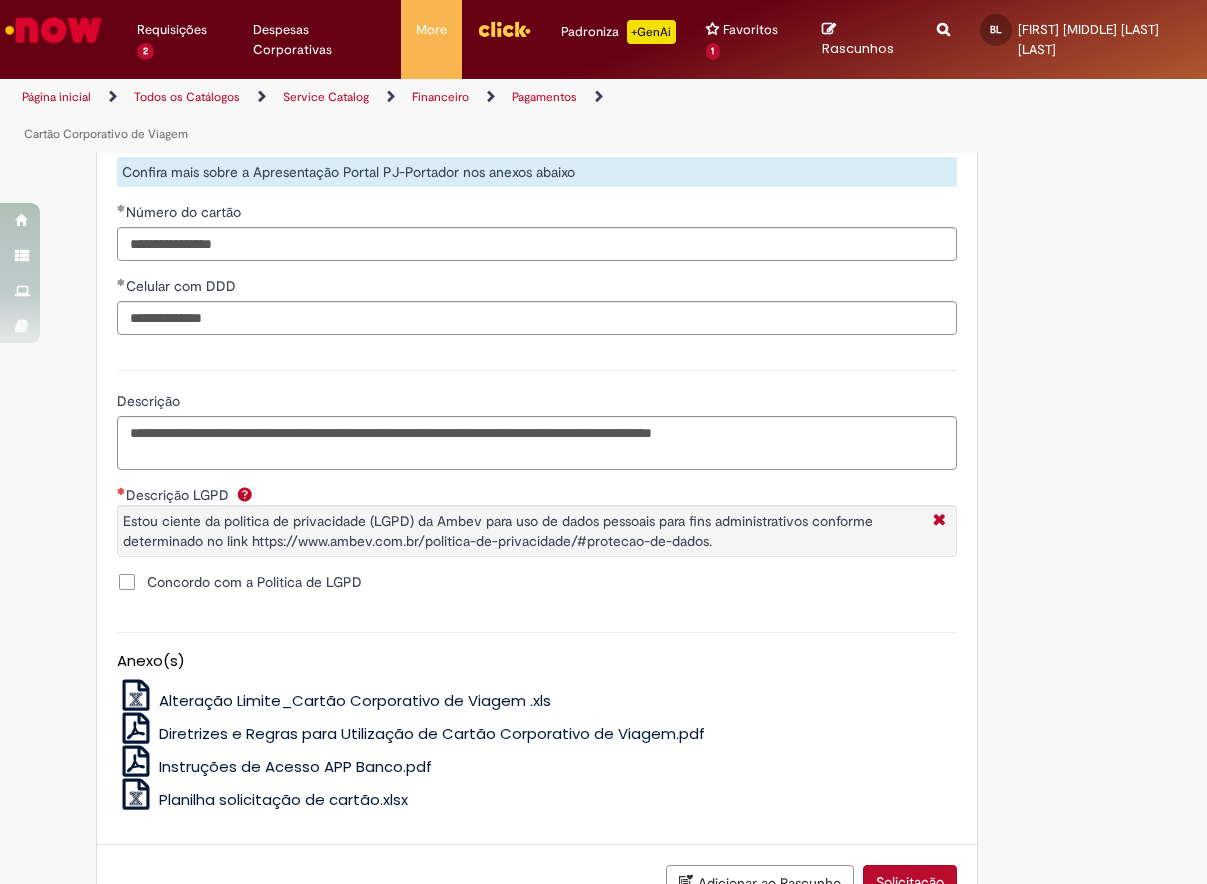 scroll, scrollTop: 1100, scrollLeft: 0, axis: vertical 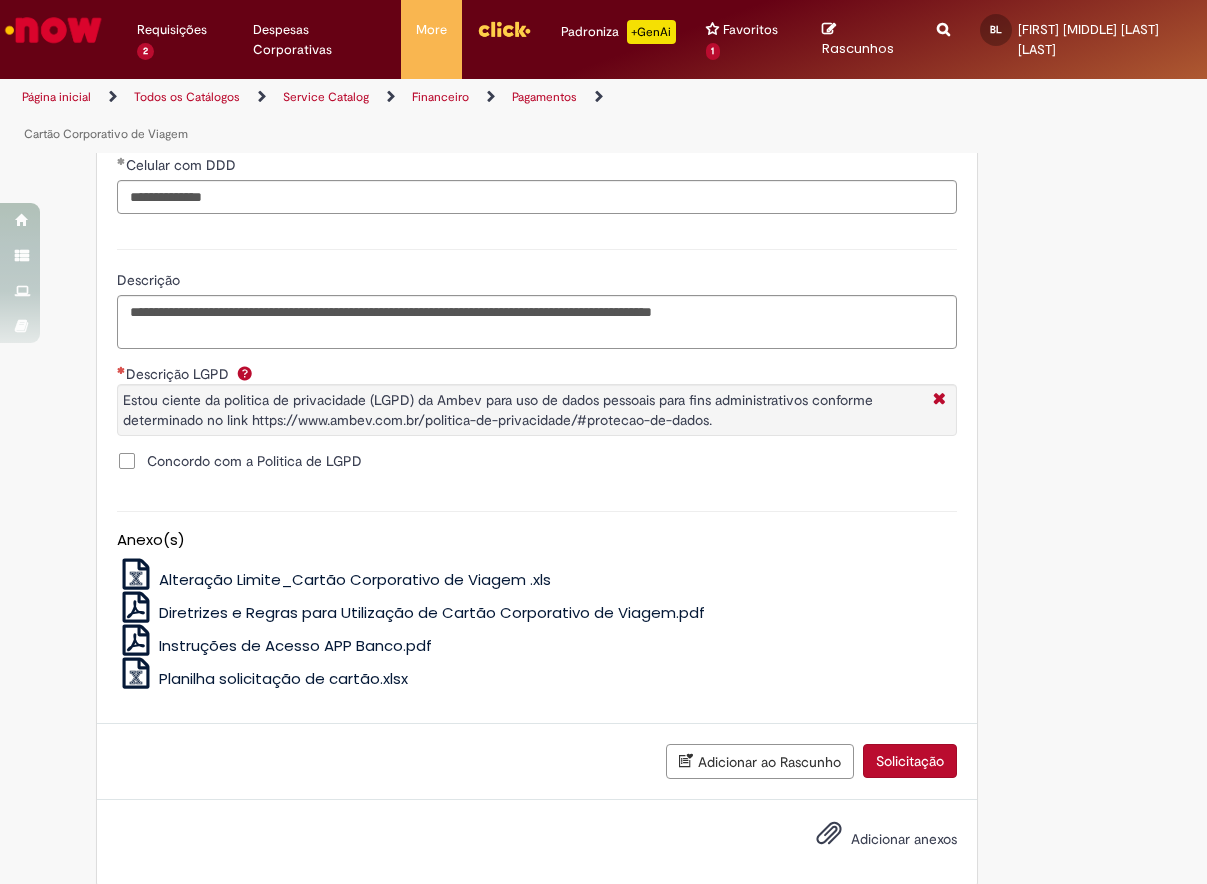 drag, startPoint x: 122, startPoint y: 433, endPoint x: 520, endPoint y: 548, distance: 414.2813 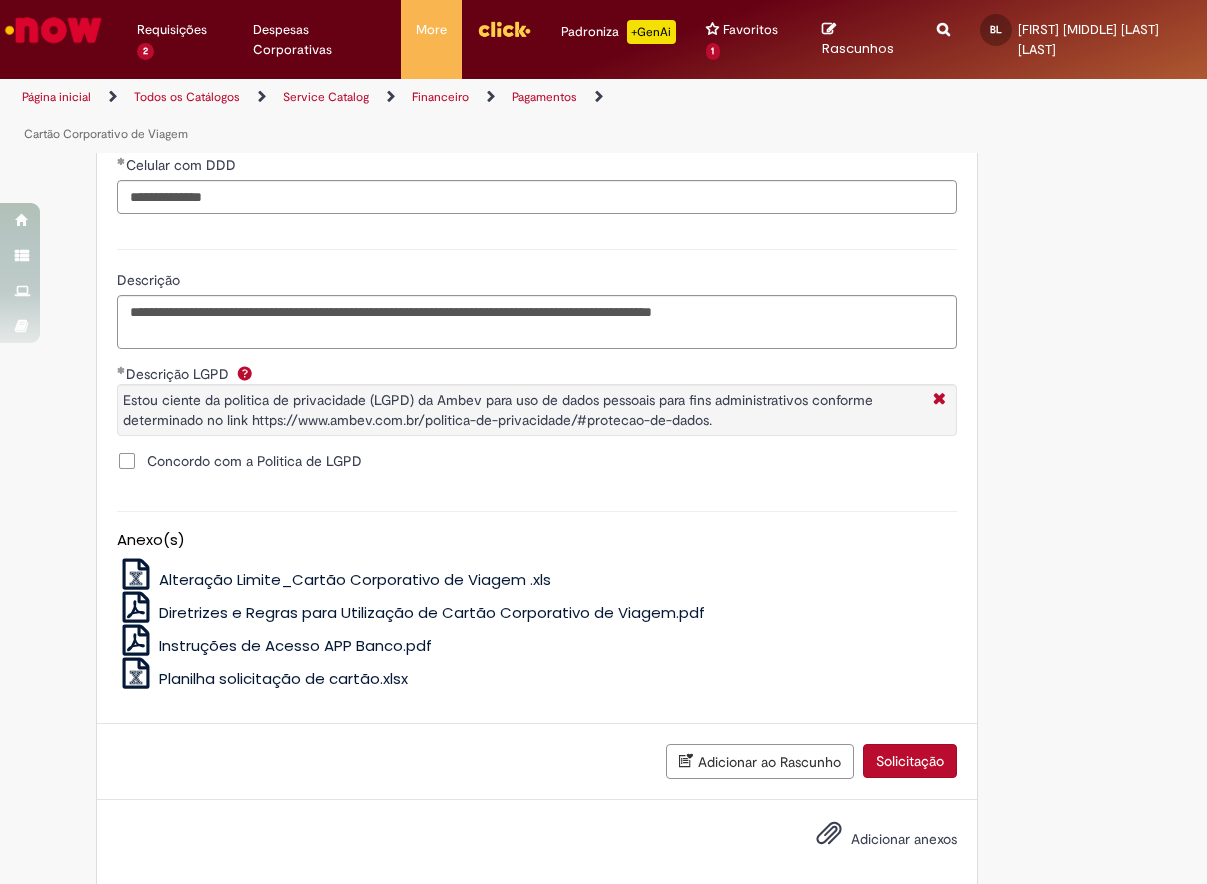 click on "Solicitação" at bounding box center [910, 761] 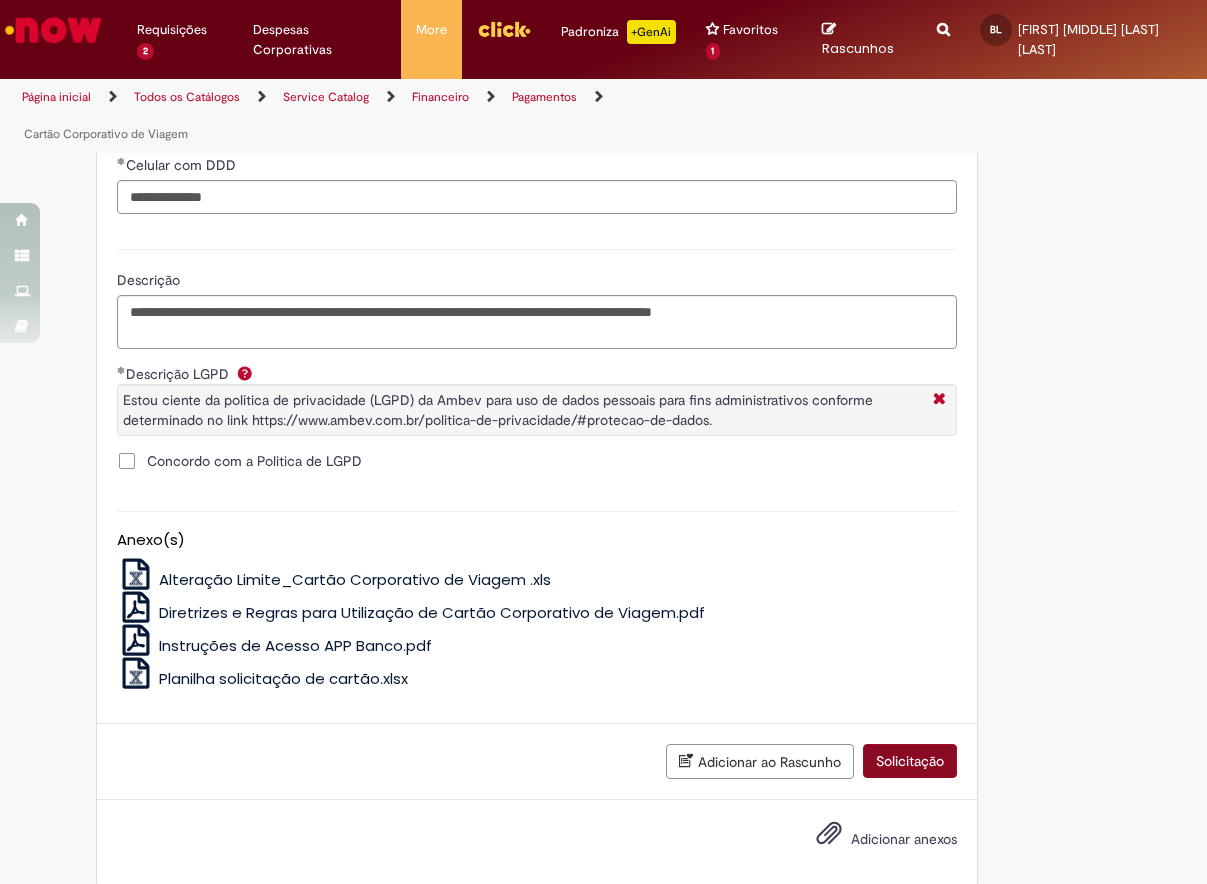scroll, scrollTop: 1055, scrollLeft: 0, axis: vertical 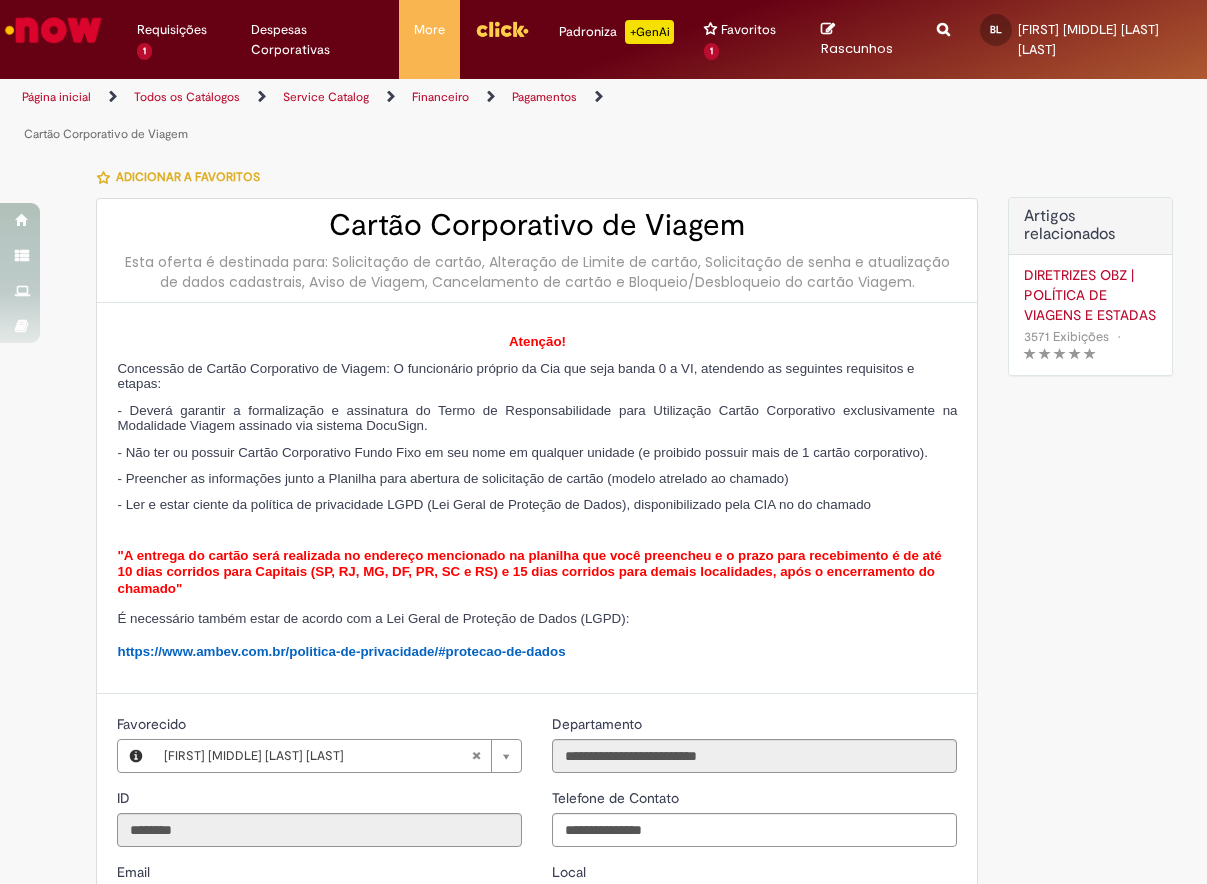 select on "**********" 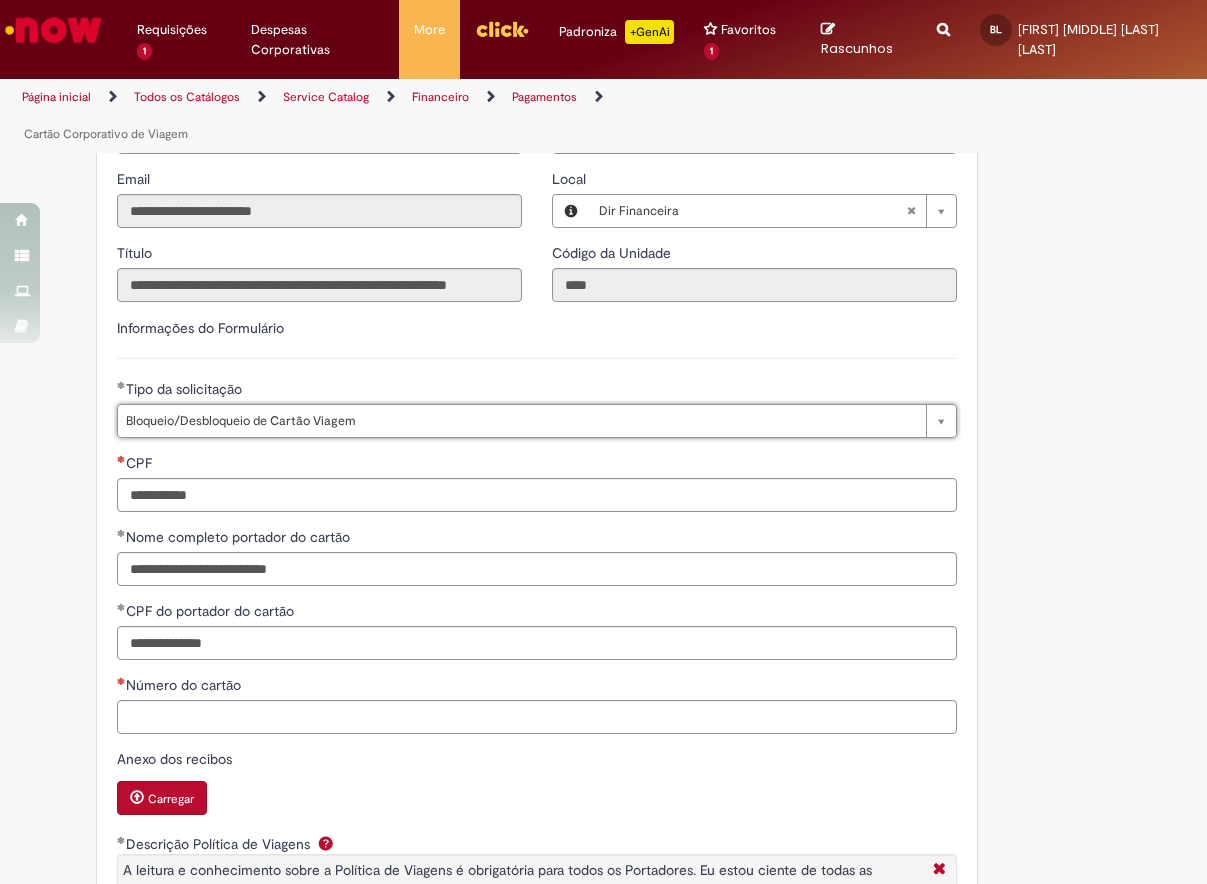 scroll, scrollTop: 694, scrollLeft: 0, axis: vertical 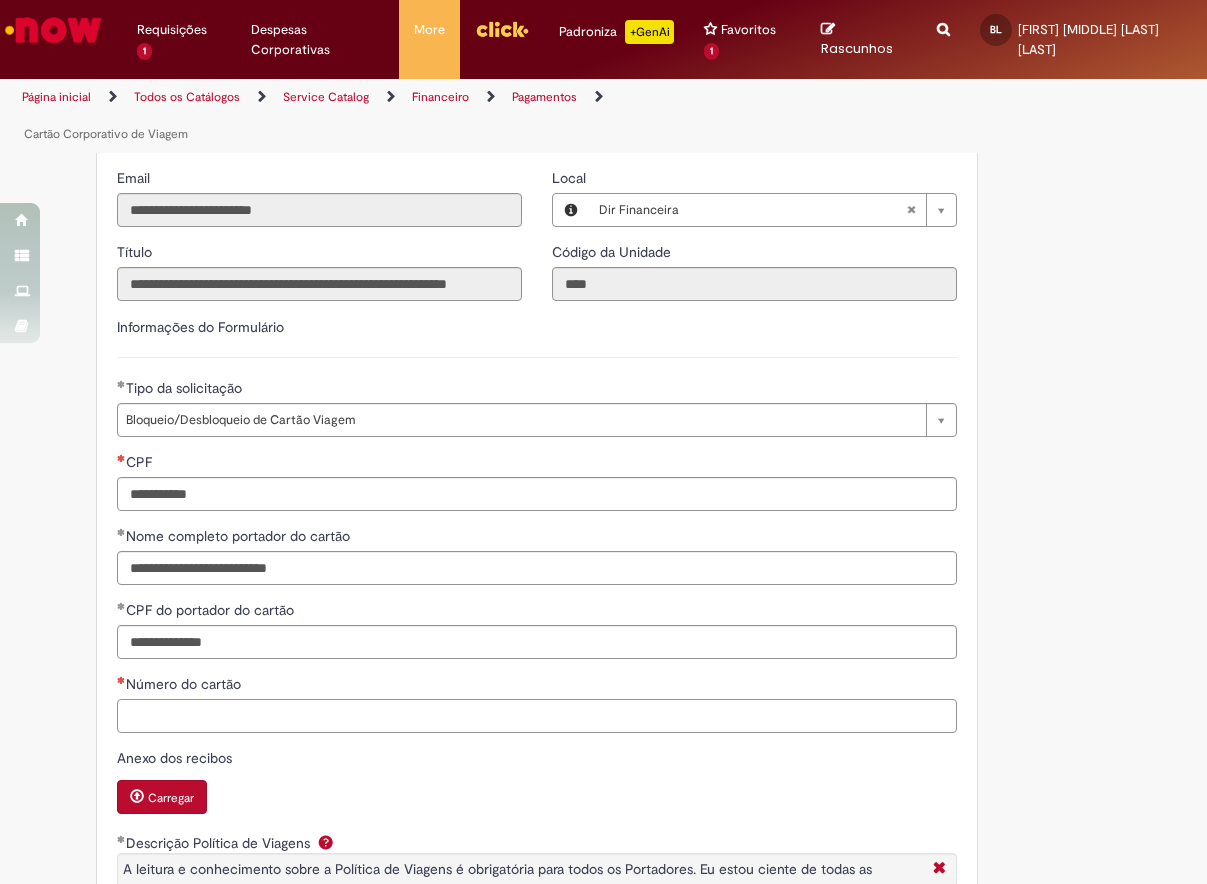 click on "Número do cartão" at bounding box center (537, 716) 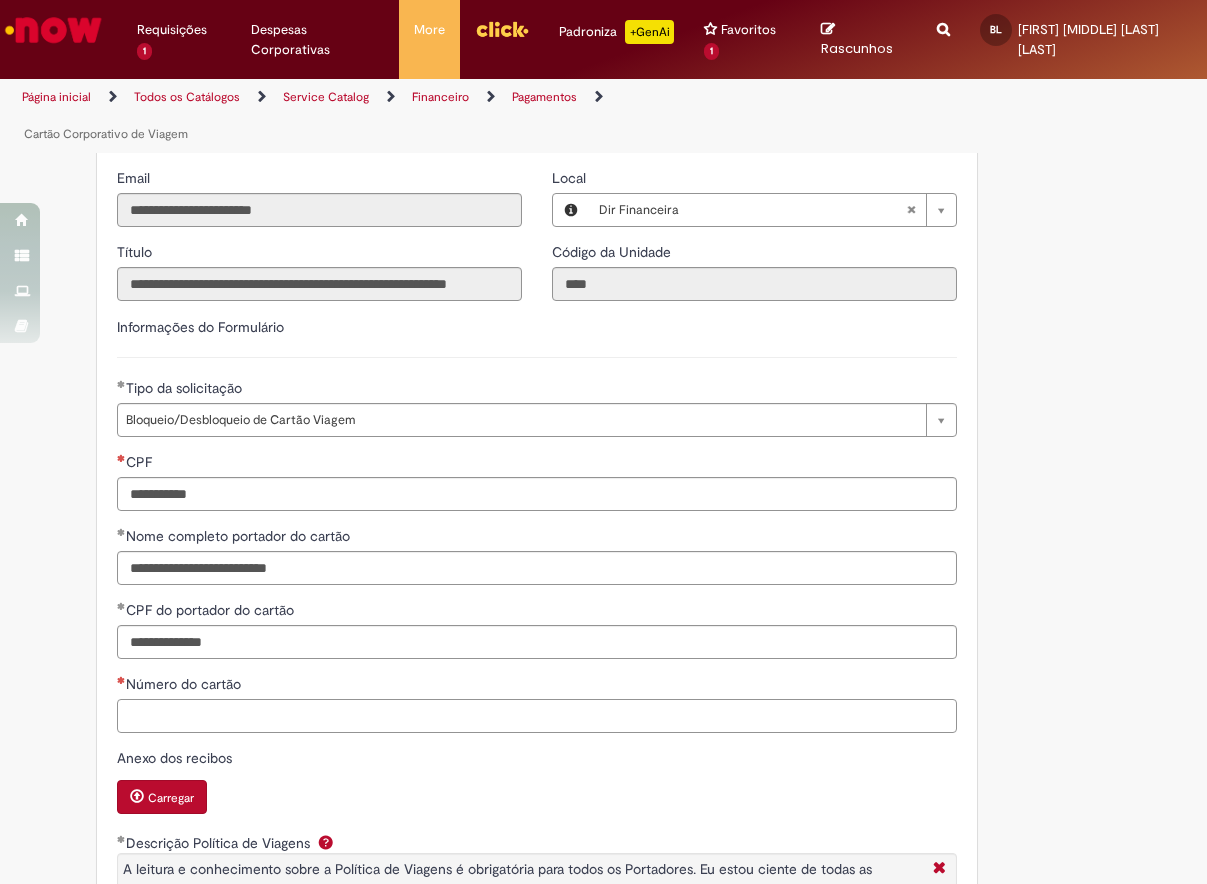 click on "Número do cartão" at bounding box center [537, 716] 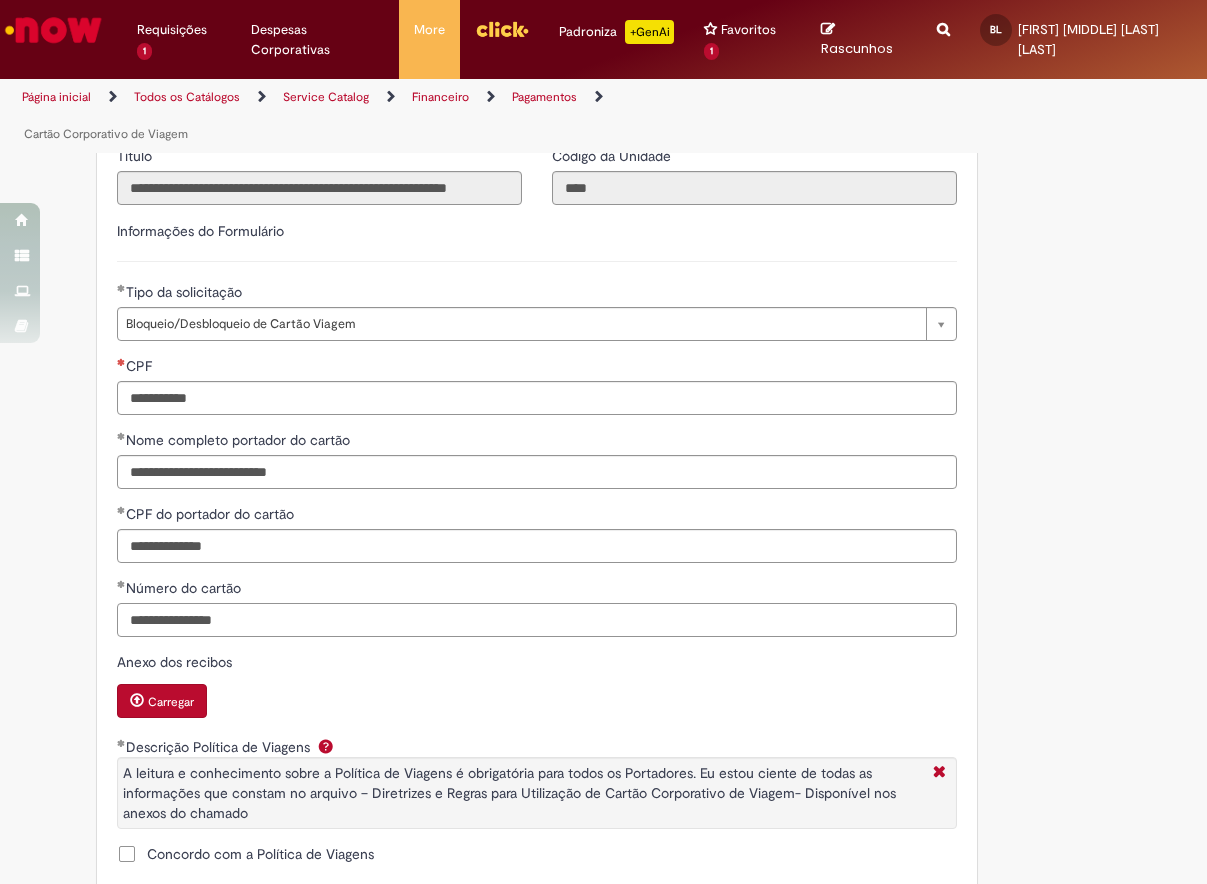 scroll, scrollTop: 1094, scrollLeft: 0, axis: vertical 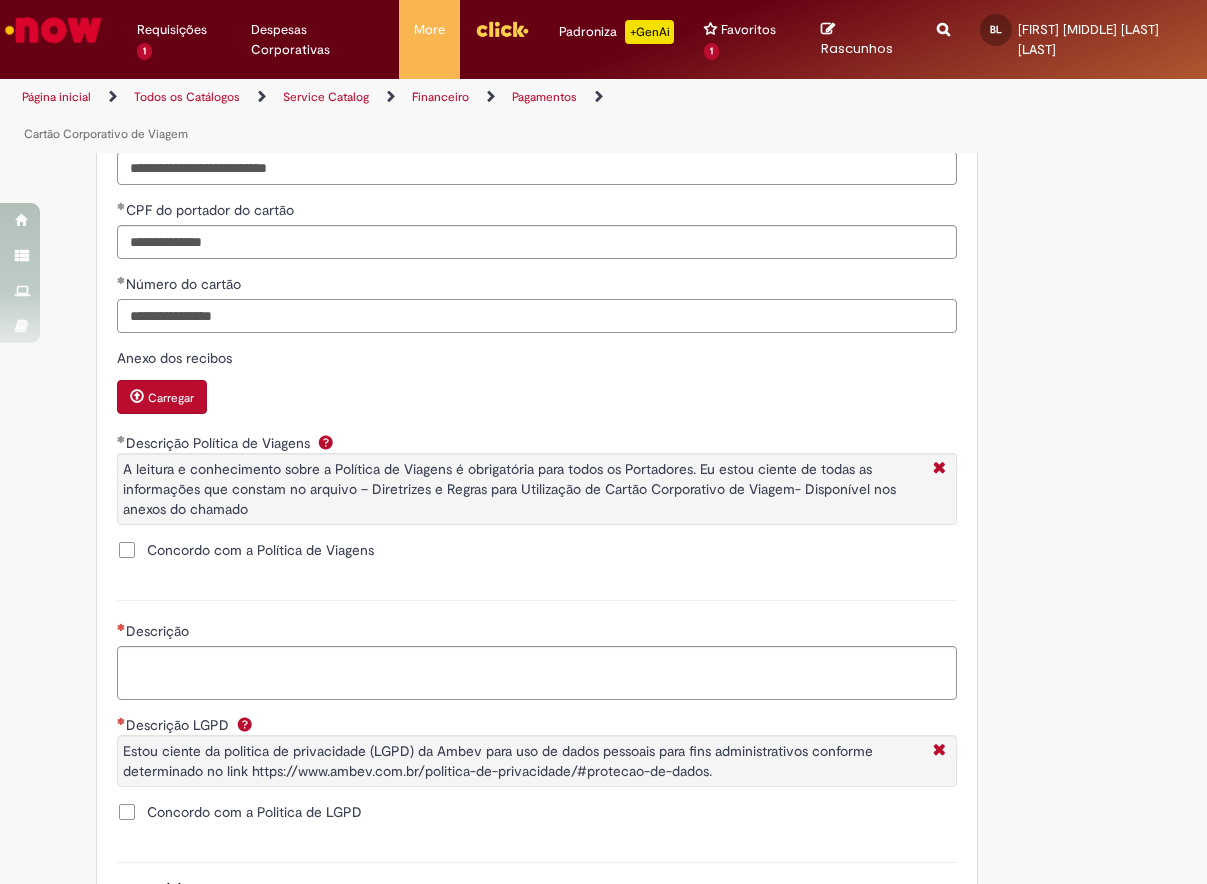 type on "**********" 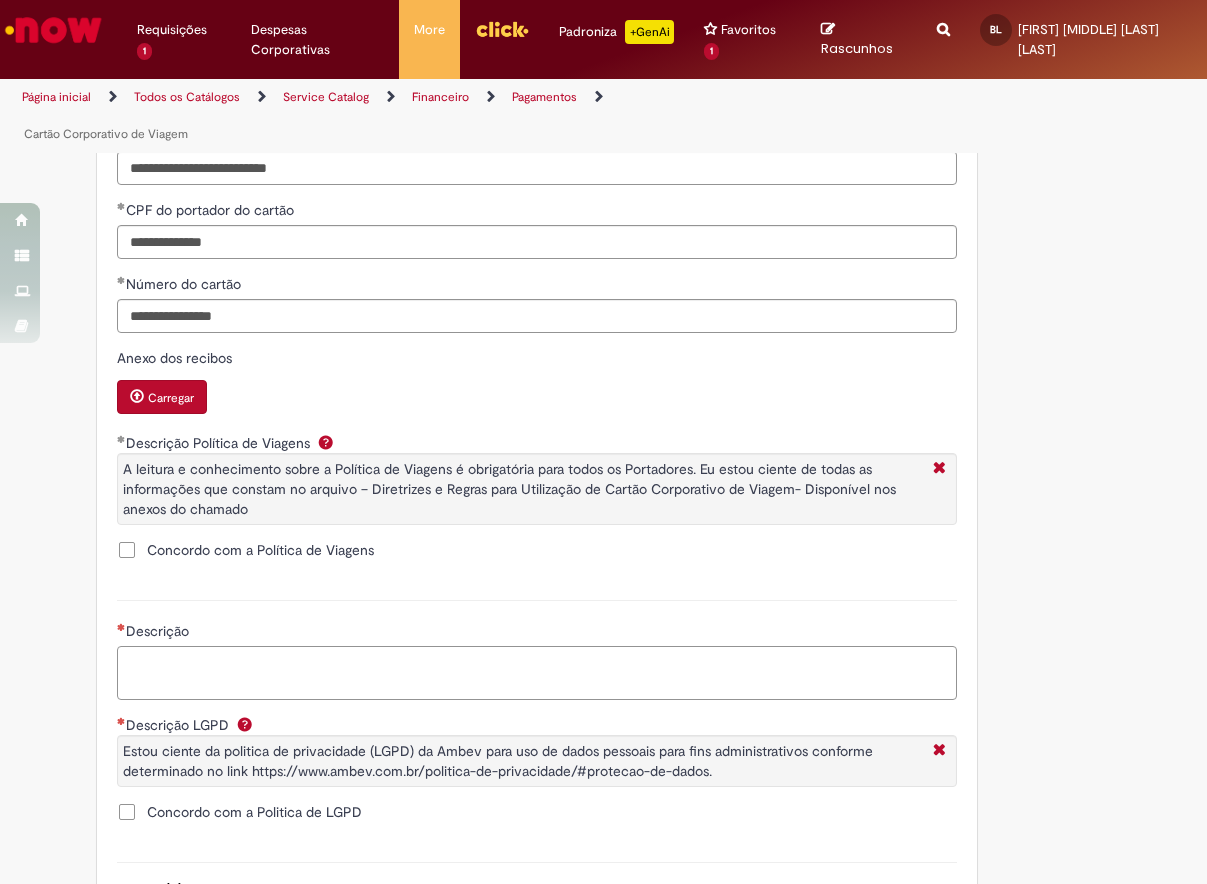 click on "Descrição" at bounding box center [537, 673] 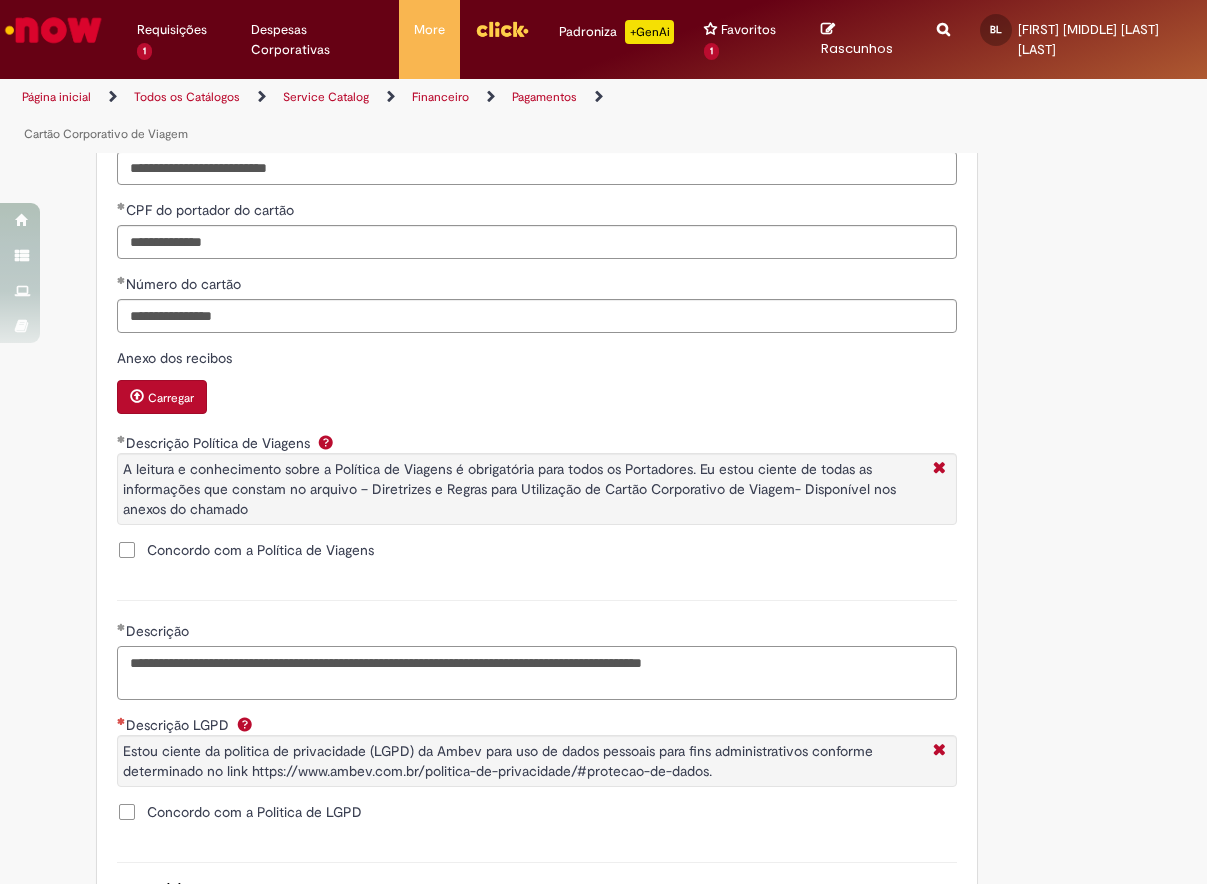type on "**********" 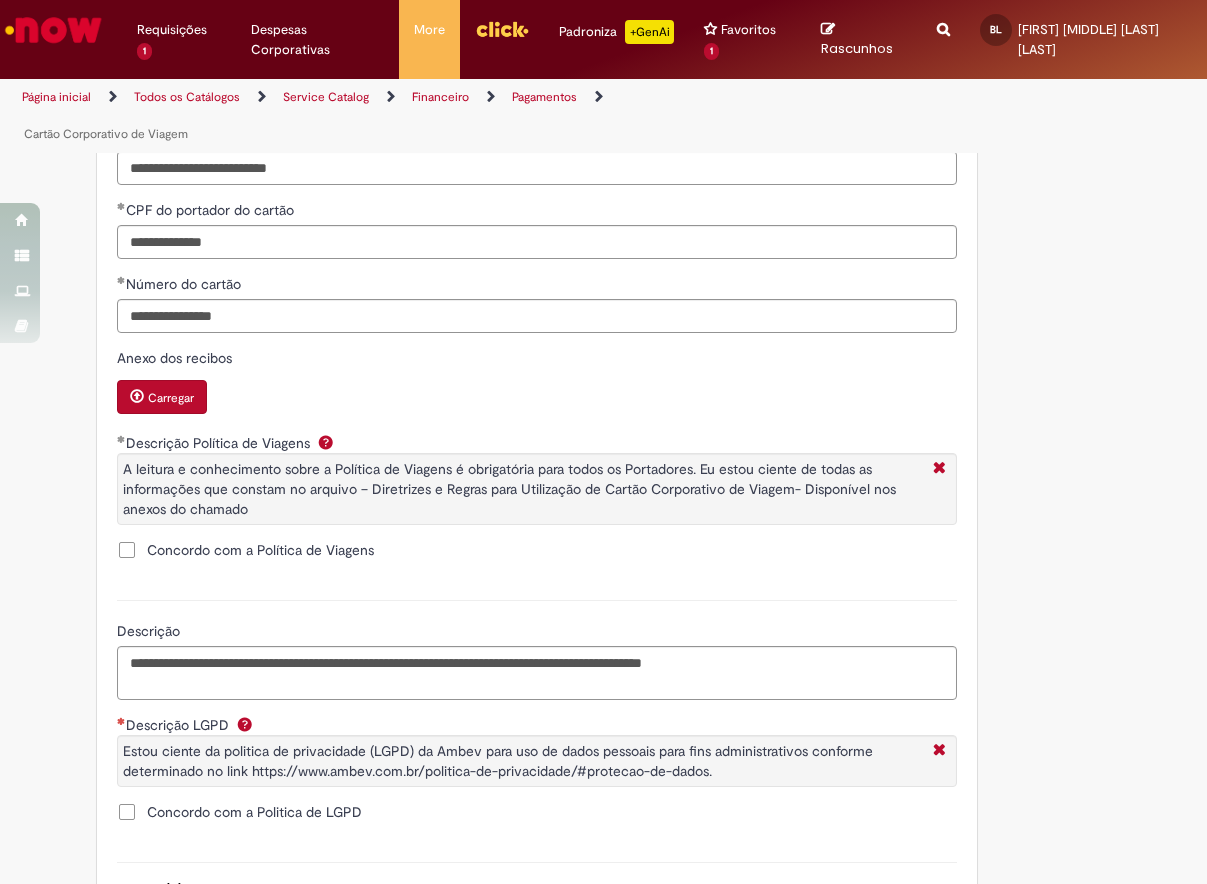 click on "Concordo com a Politica de LGPD" at bounding box center (254, 812) 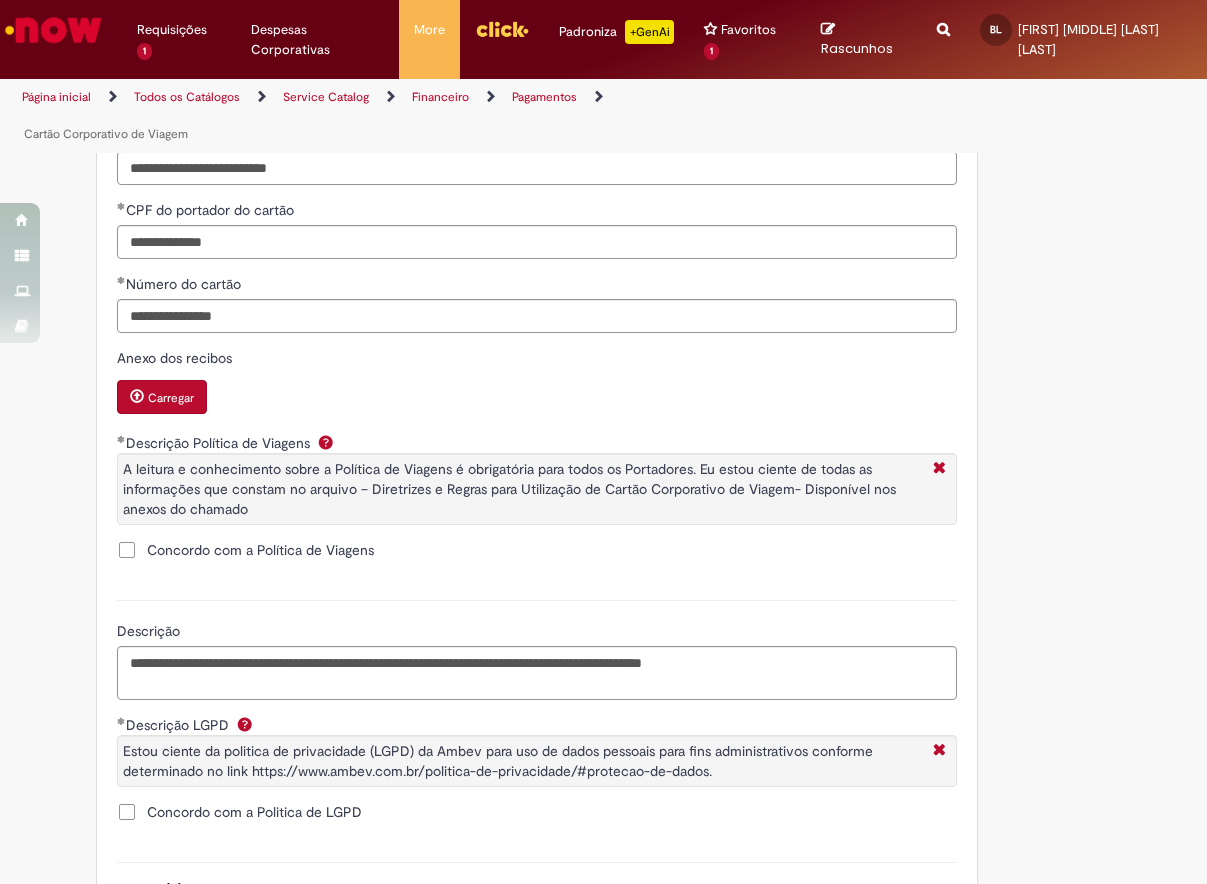 scroll, scrollTop: 1445, scrollLeft: 0, axis: vertical 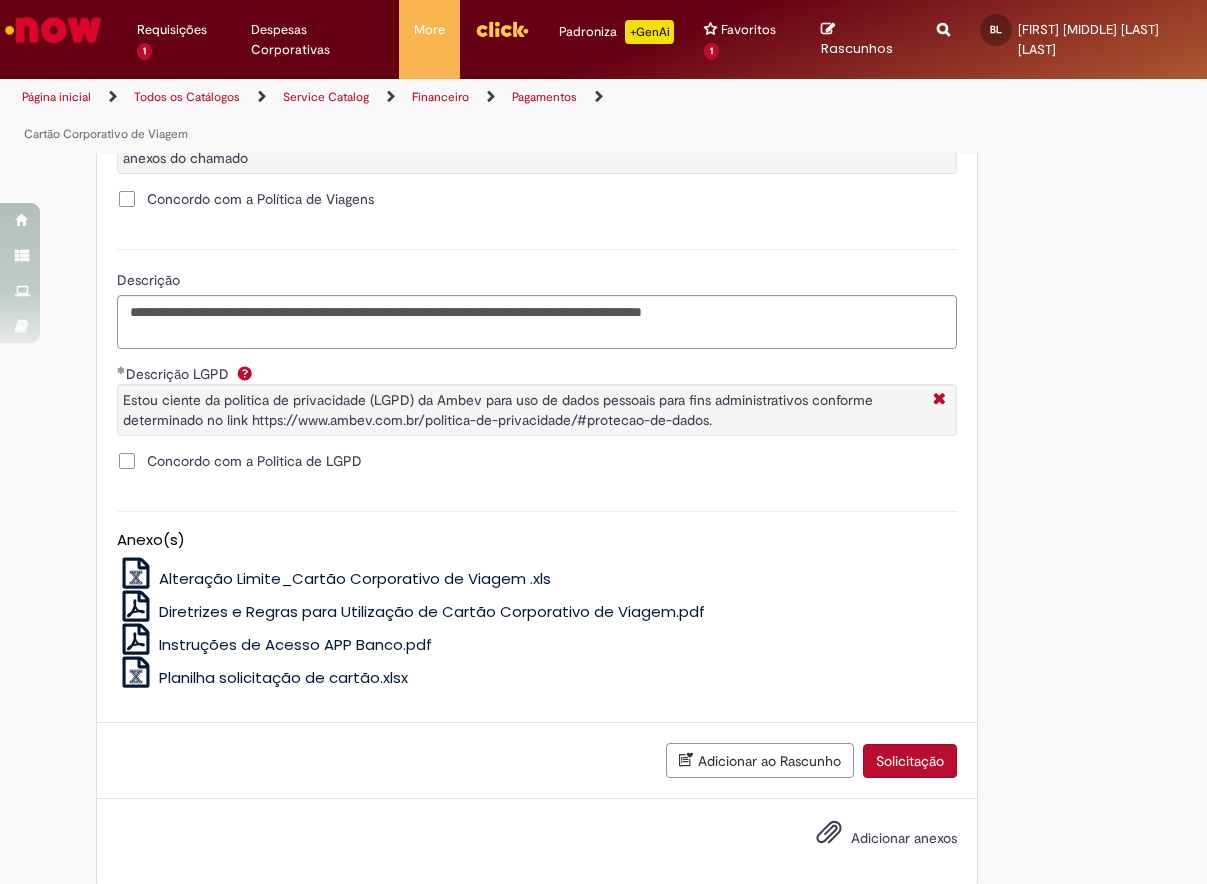 click on "Solicitação" at bounding box center [910, 761] 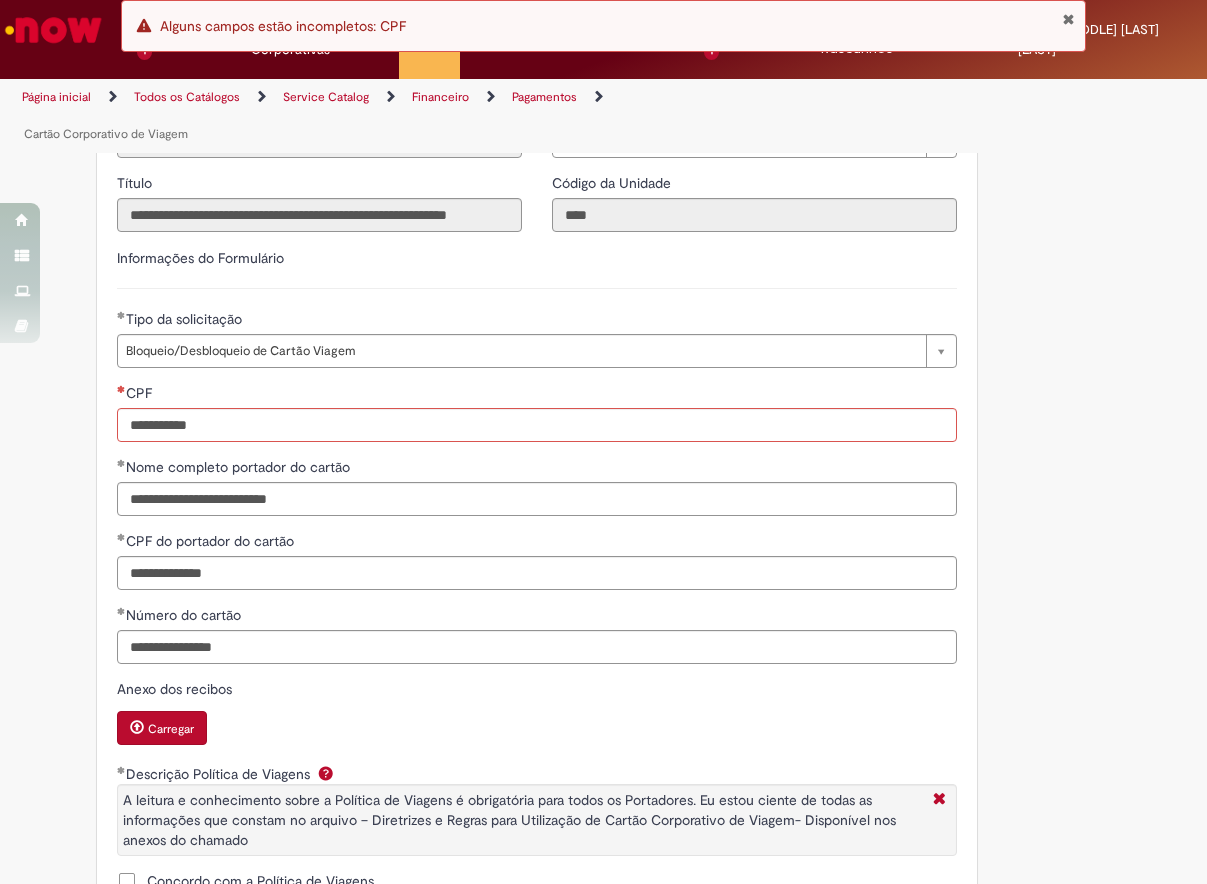 scroll, scrollTop: 745, scrollLeft: 0, axis: vertical 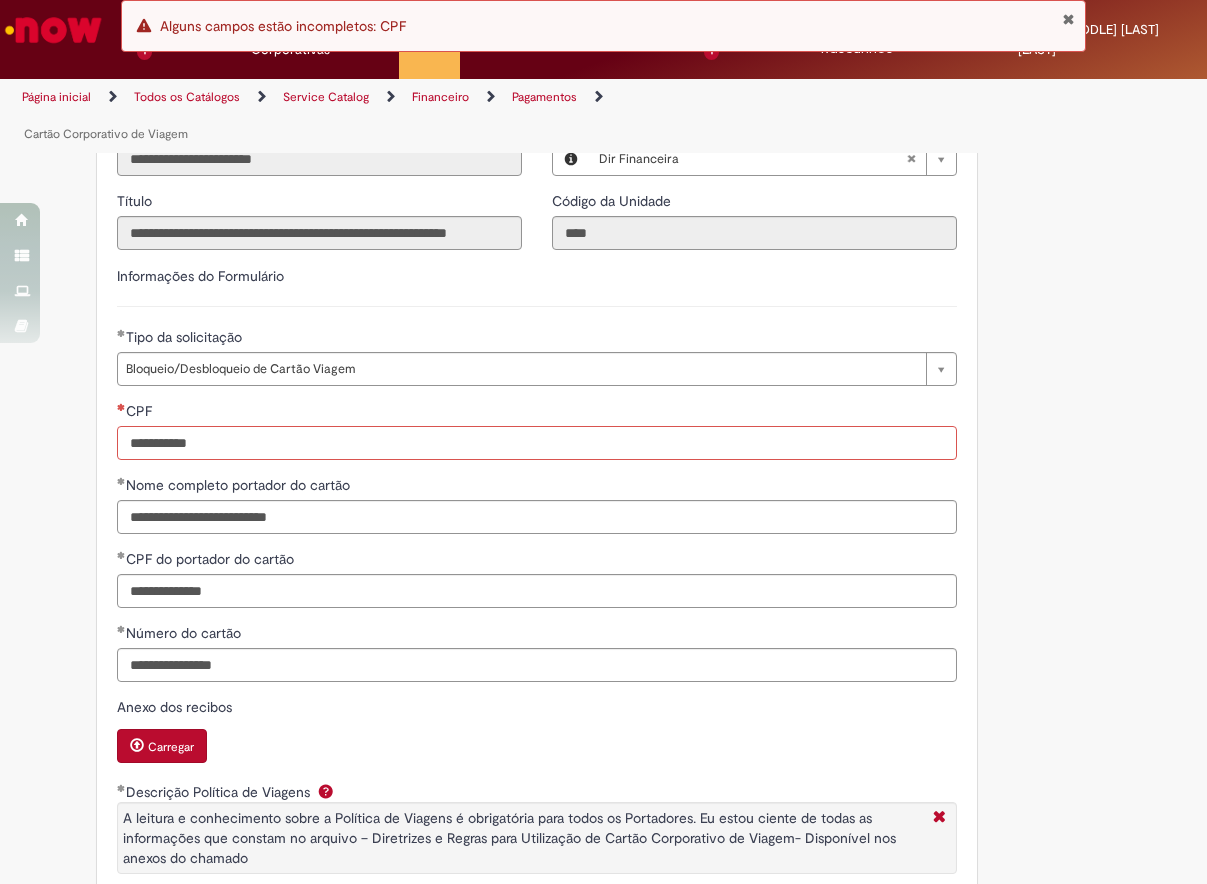 click on "CPF" at bounding box center [537, 443] 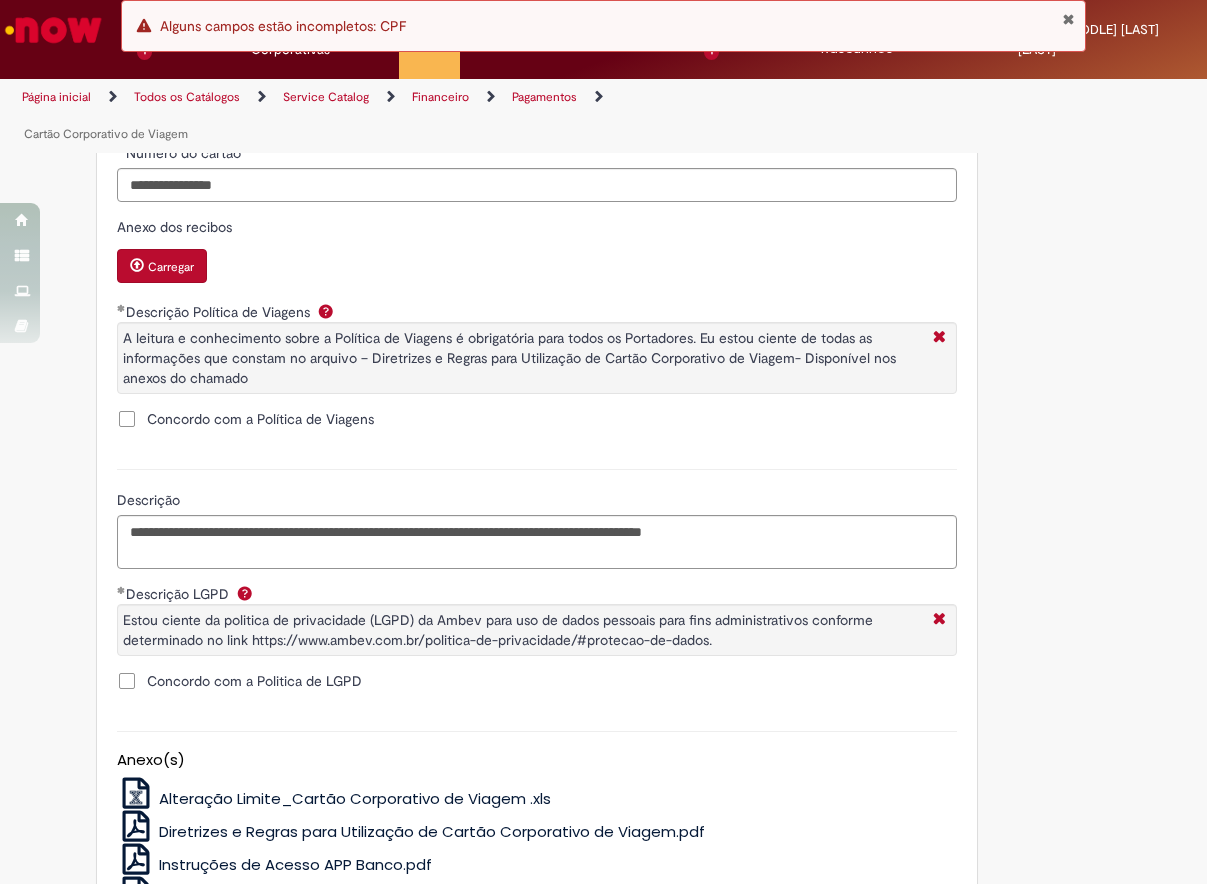scroll, scrollTop: 1345, scrollLeft: 0, axis: vertical 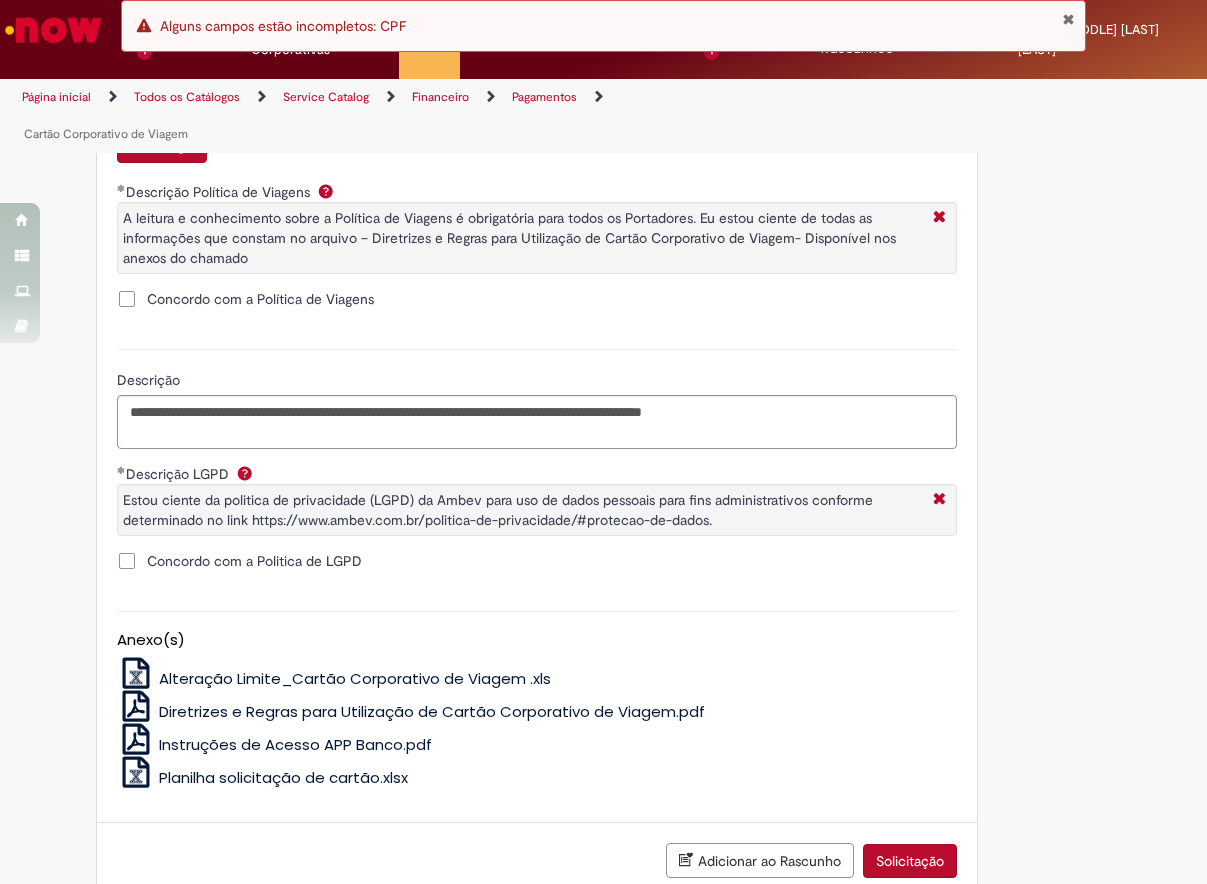 type on "**********" 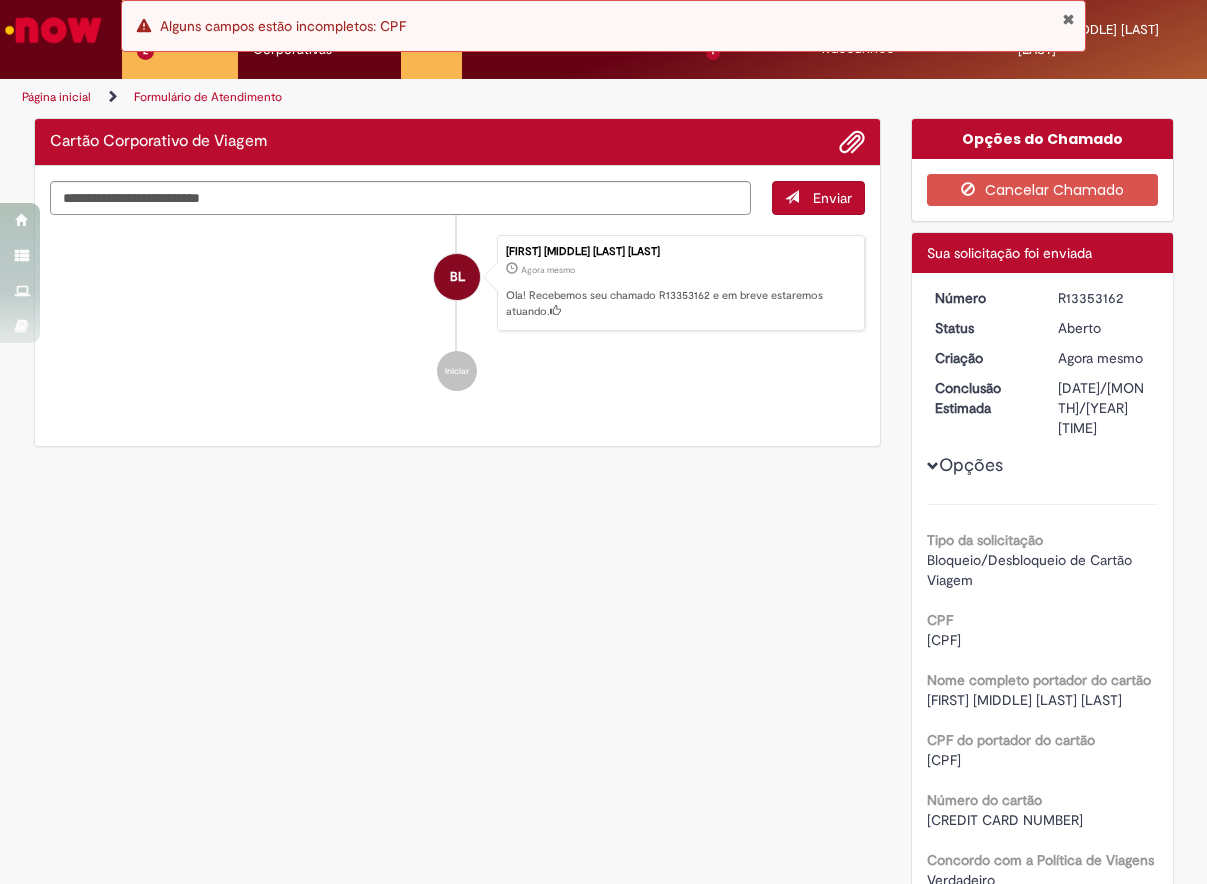 scroll, scrollTop: 0, scrollLeft: 0, axis: both 